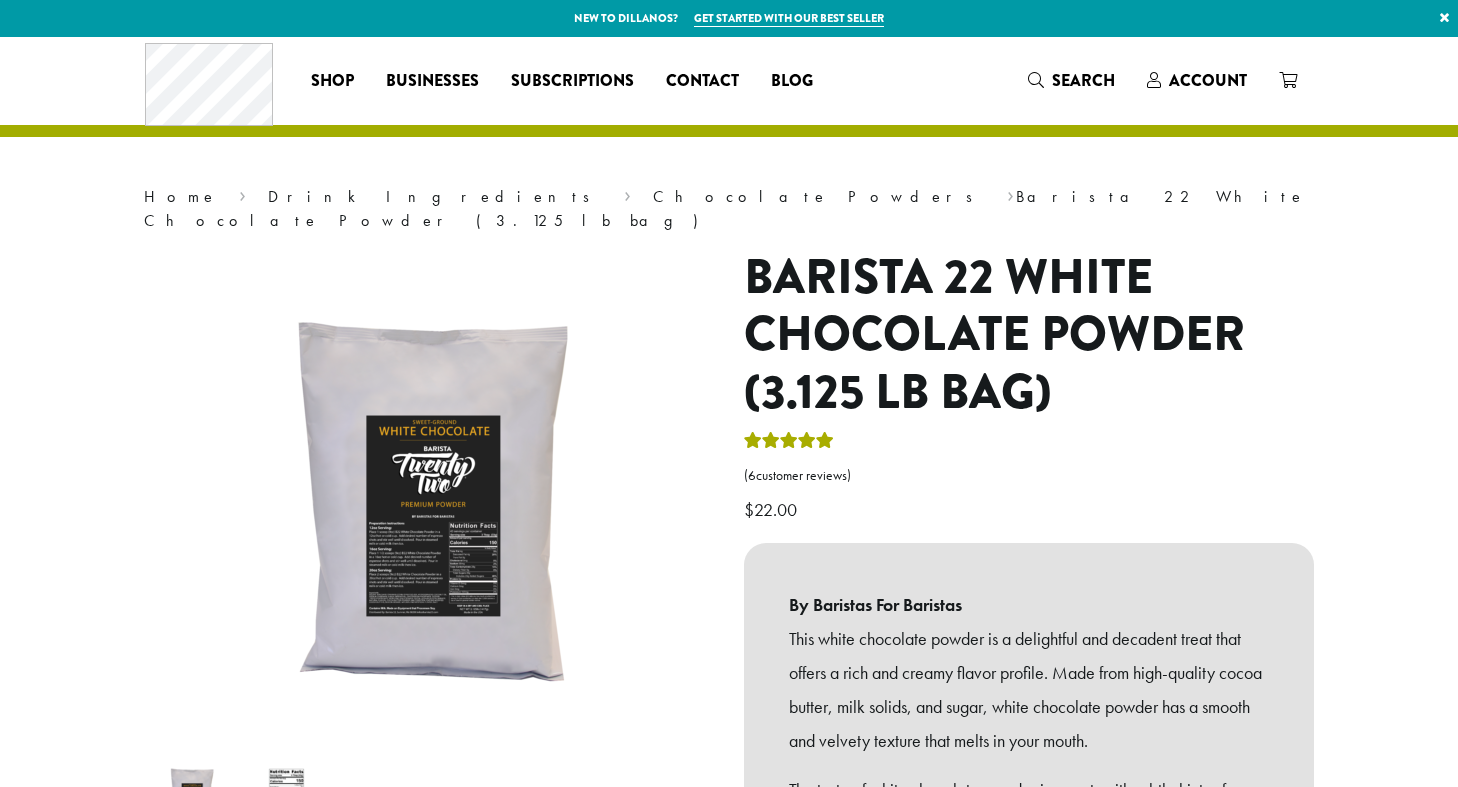 scroll, scrollTop: 0, scrollLeft: 0, axis: both 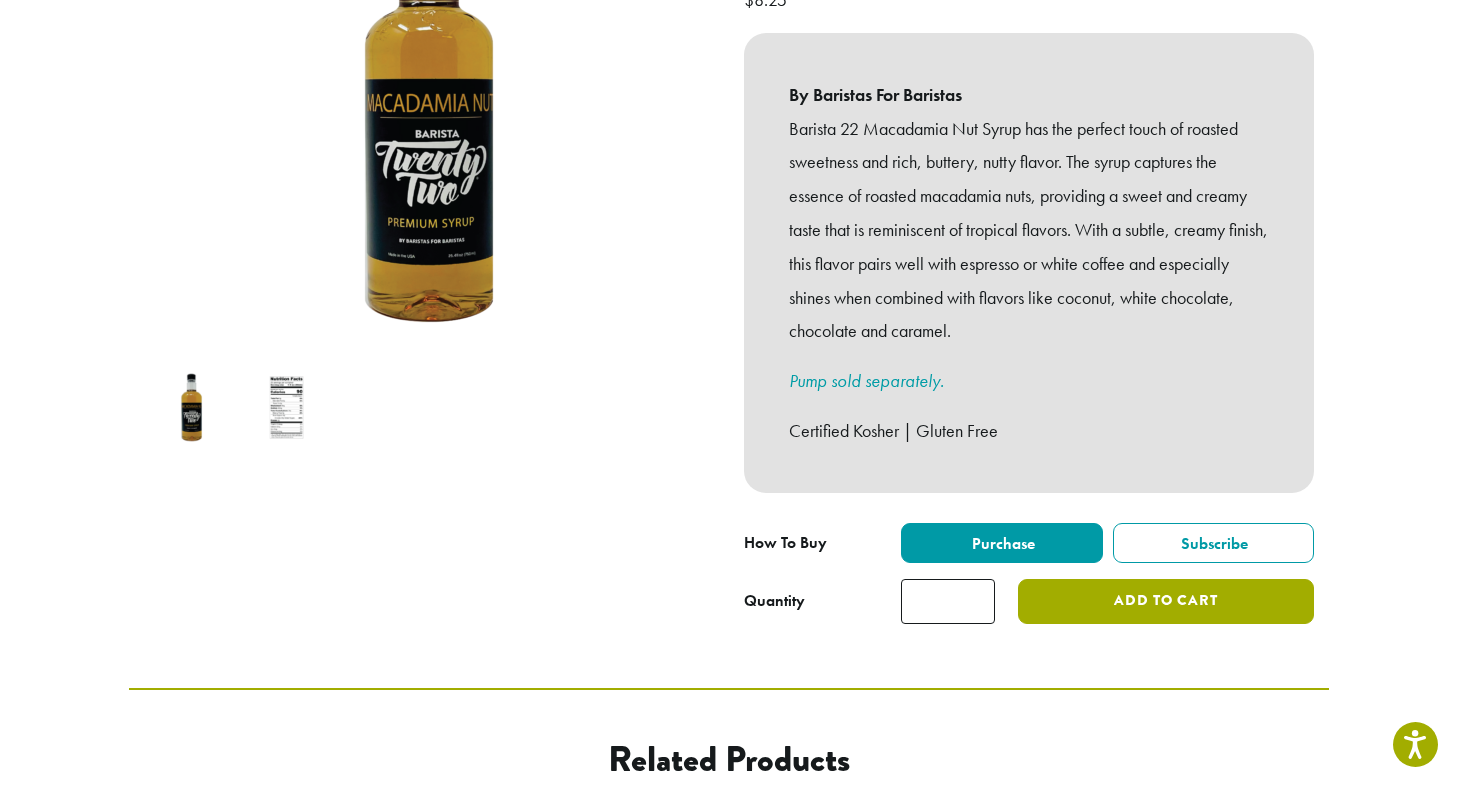 click on "Add to cart" at bounding box center (1166, 601) 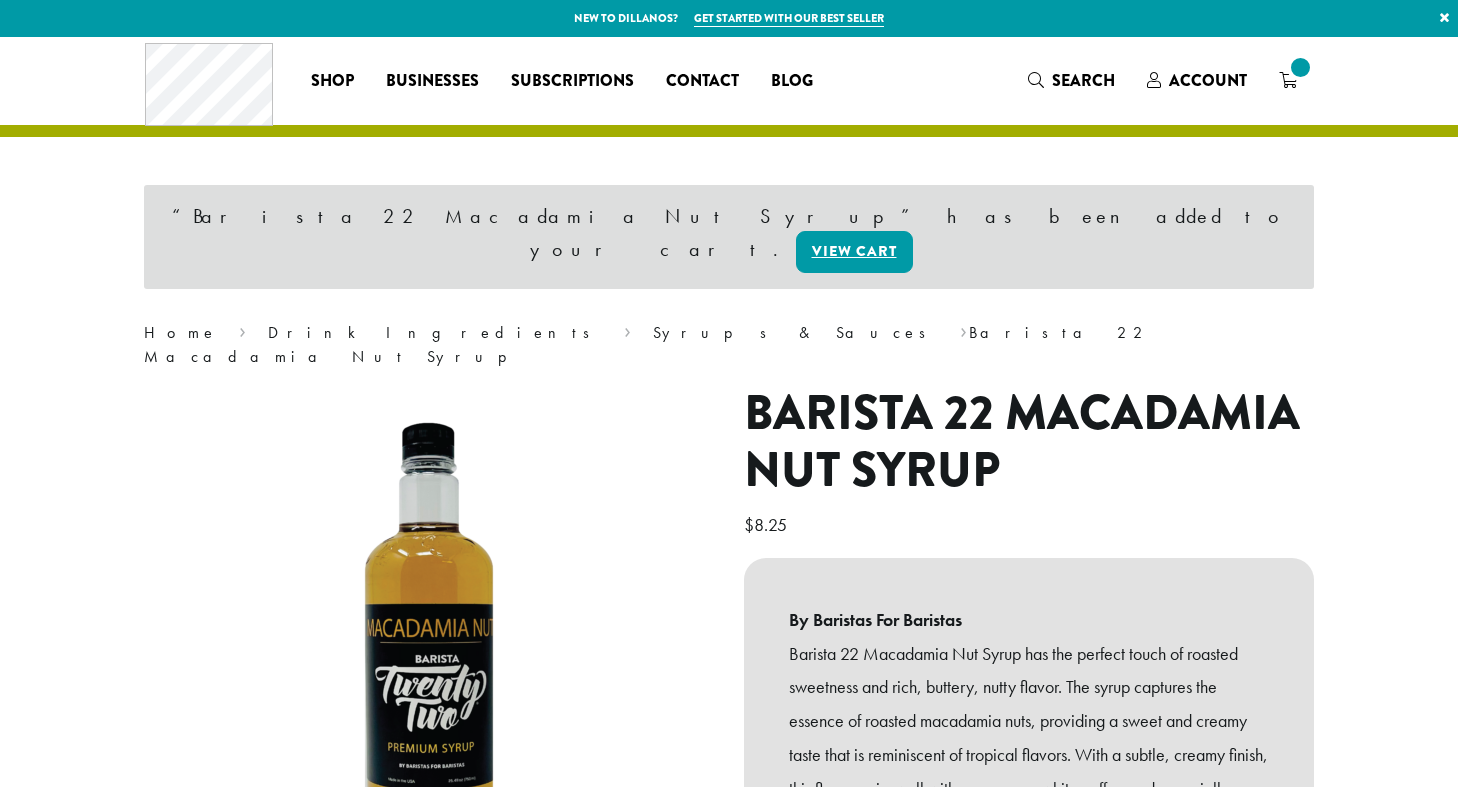 scroll, scrollTop: 0, scrollLeft: 0, axis: both 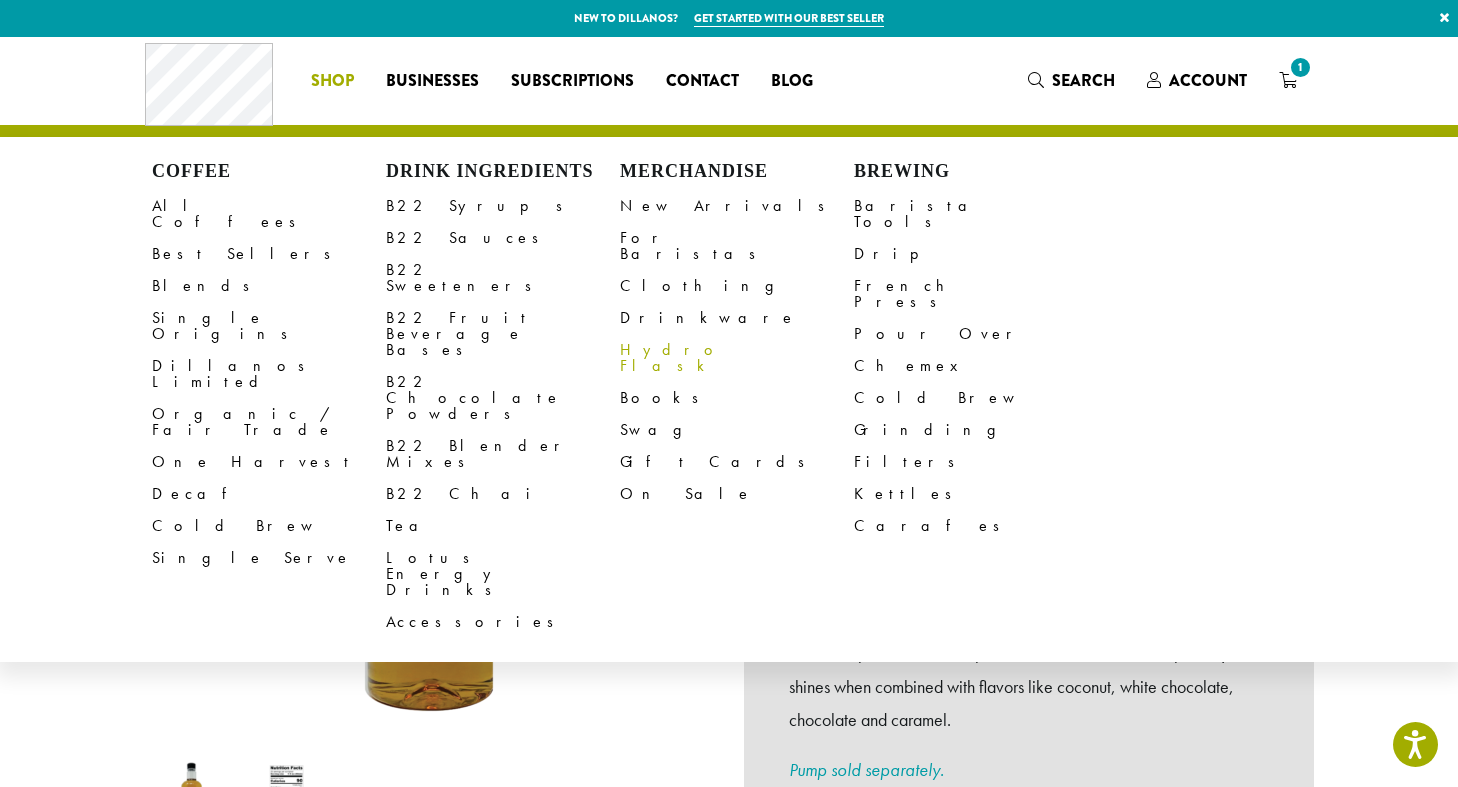 click on "Hydro Flask" at bounding box center [737, 358] 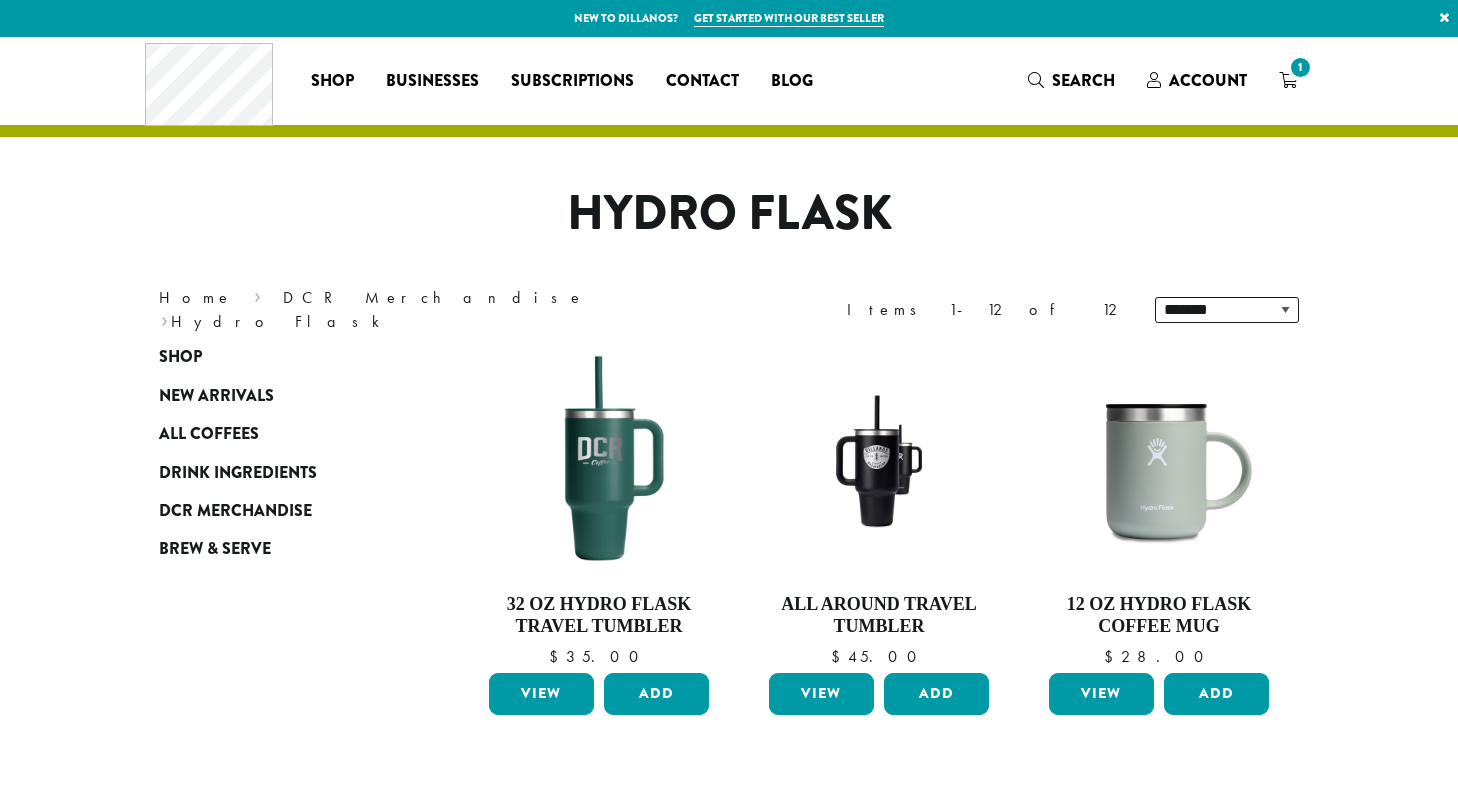 scroll, scrollTop: 0, scrollLeft: 0, axis: both 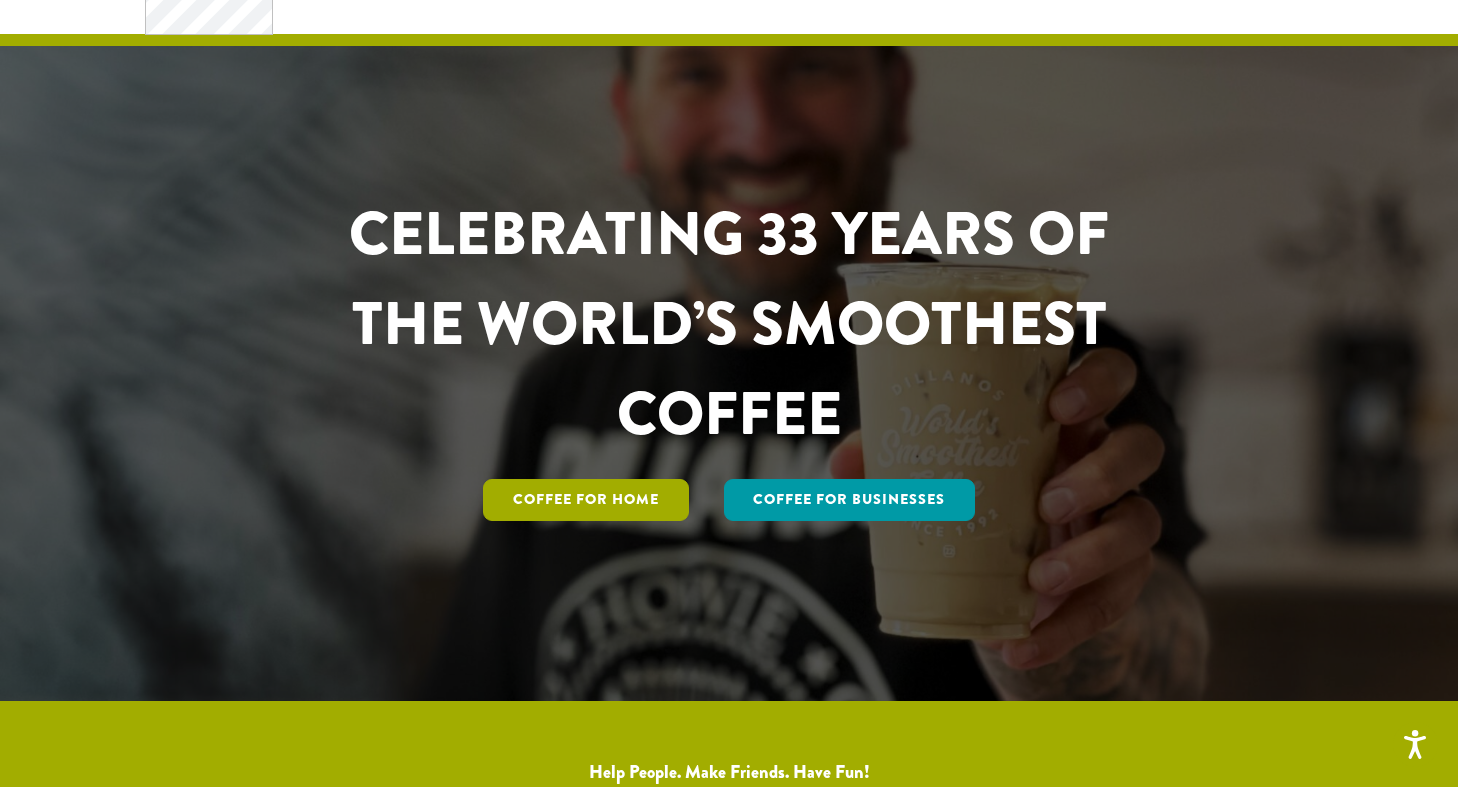 click on "Coffee for Home" at bounding box center [586, 500] 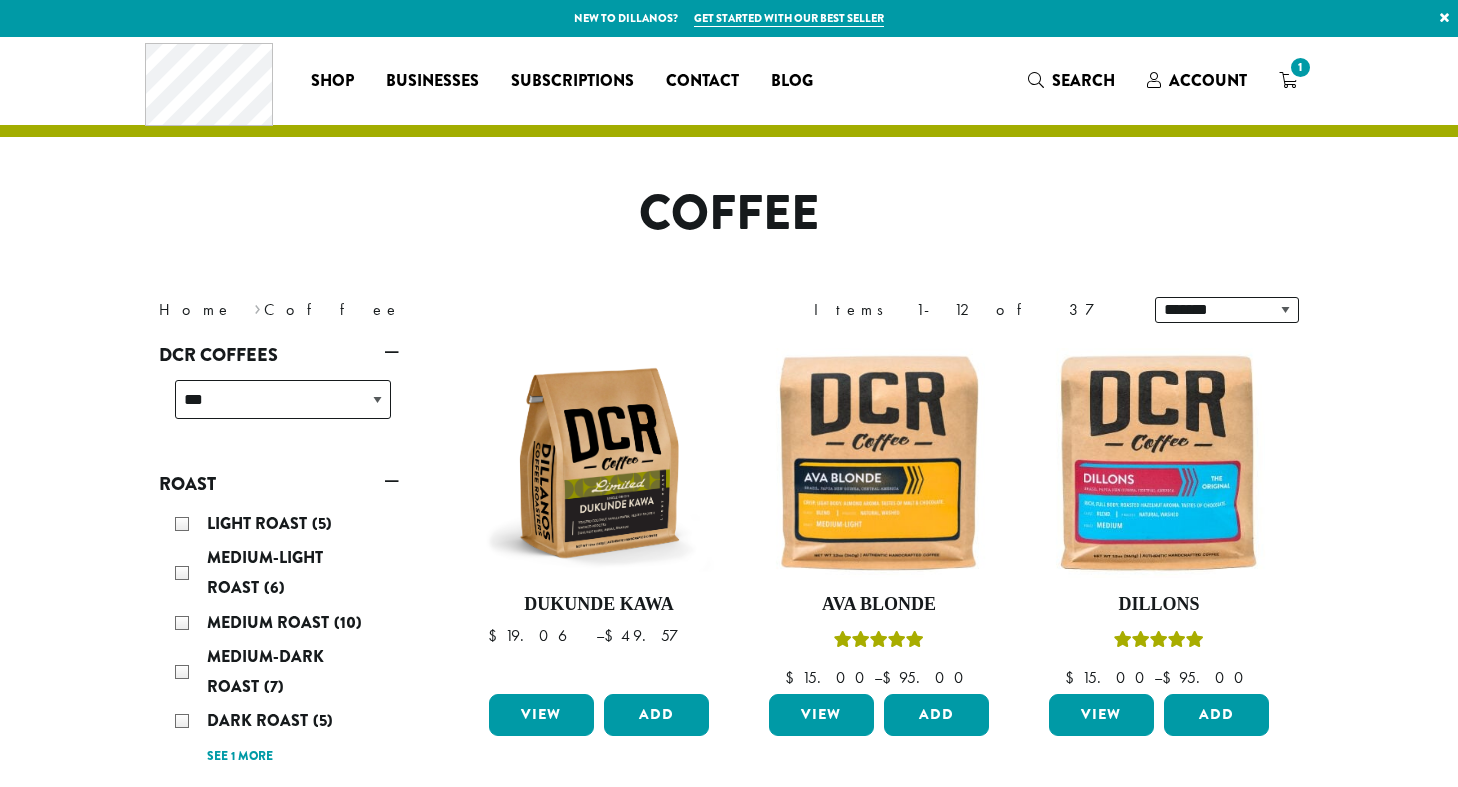scroll, scrollTop: 0, scrollLeft: 0, axis: both 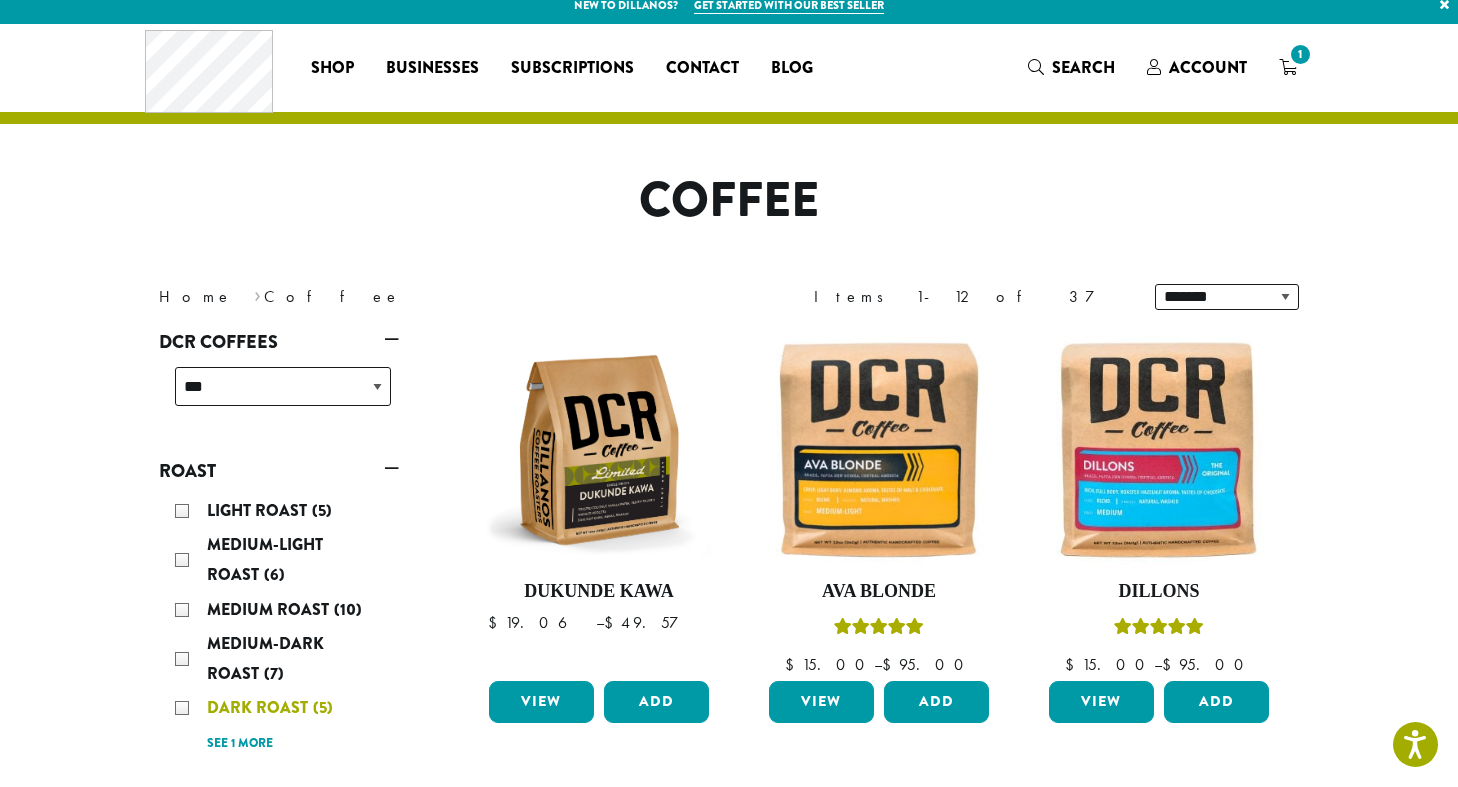 click on "Dark Roast" at bounding box center (259, 510) 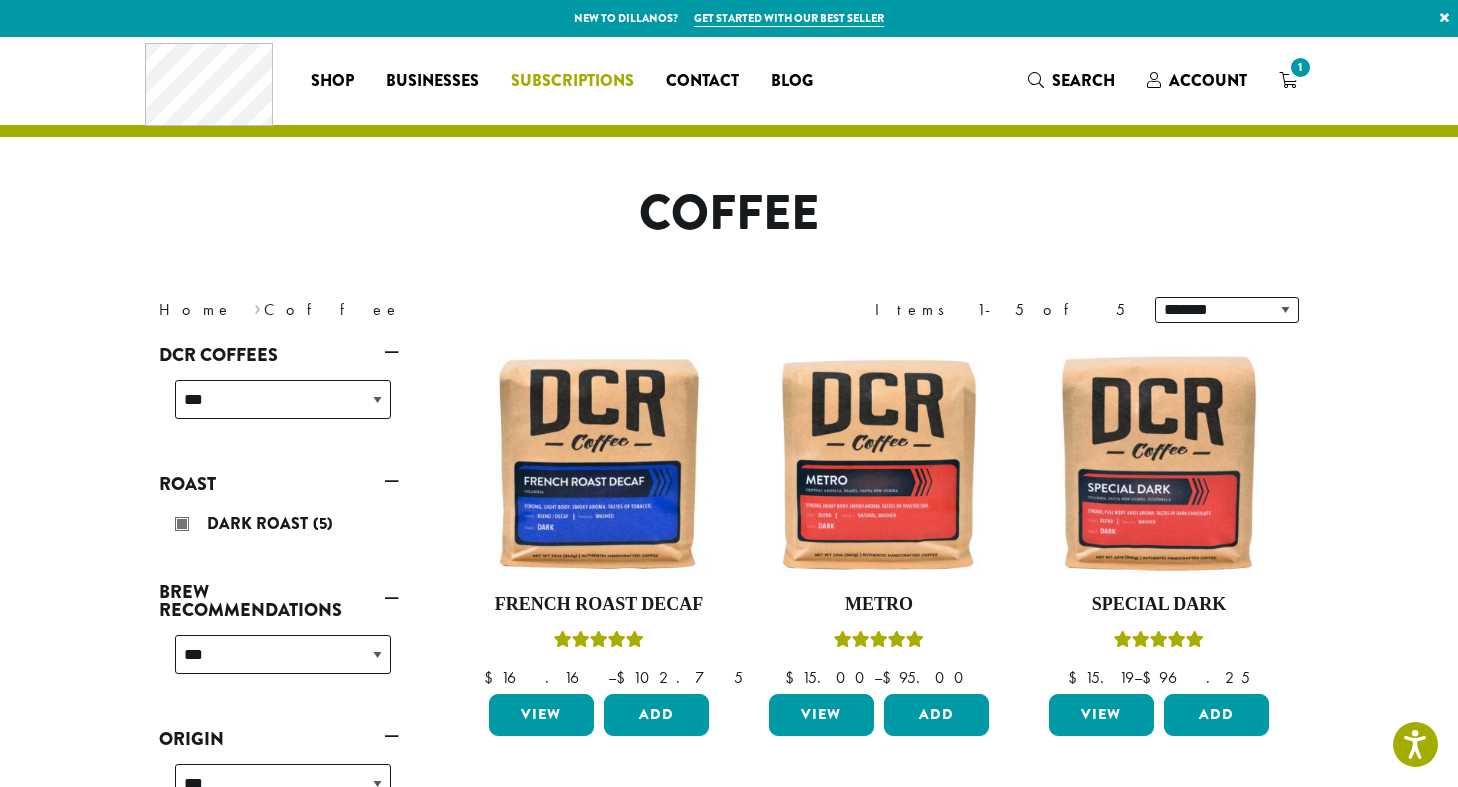 scroll, scrollTop: 0, scrollLeft: 0, axis: both 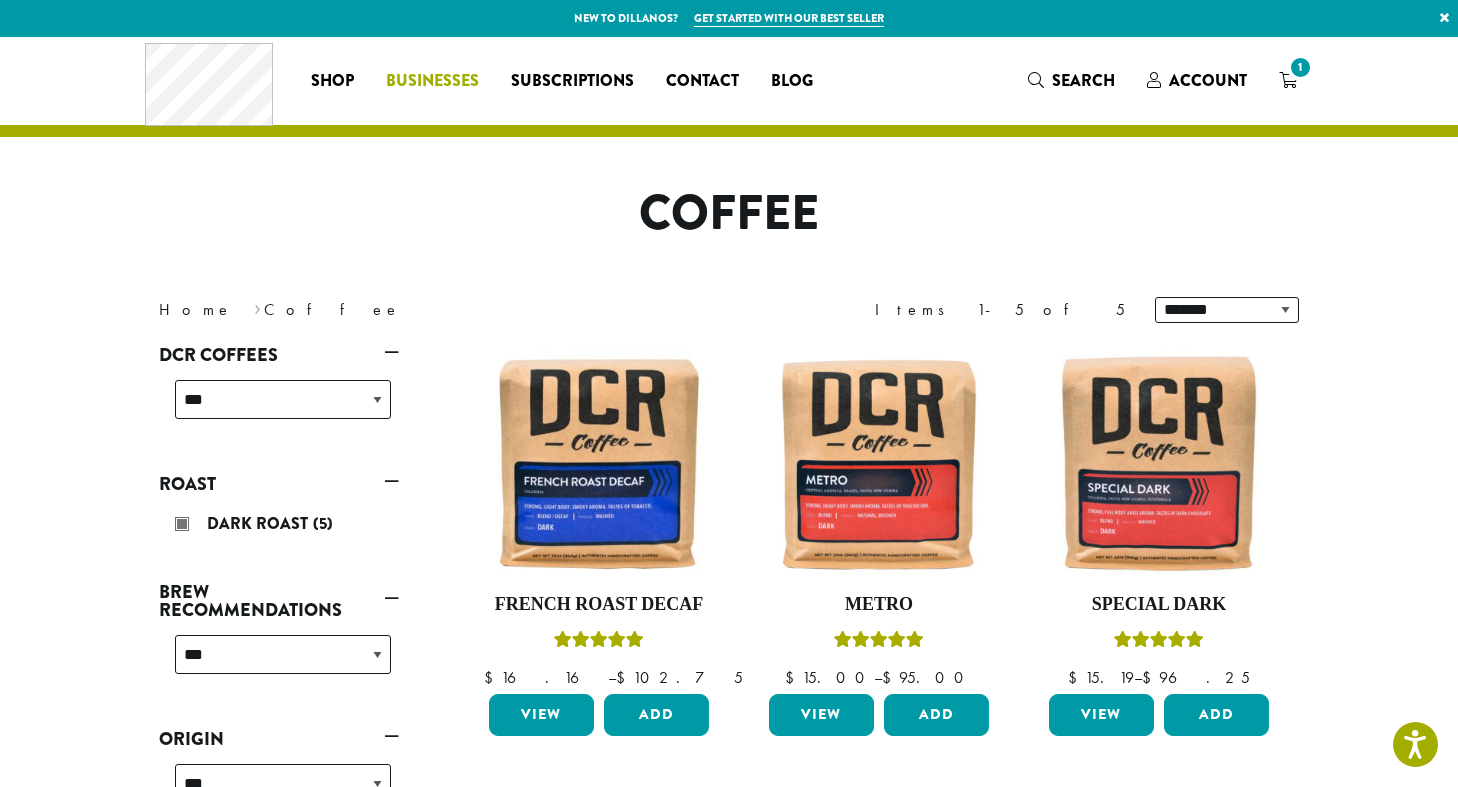 click on "Businesses" at bounding box center (432, 81) 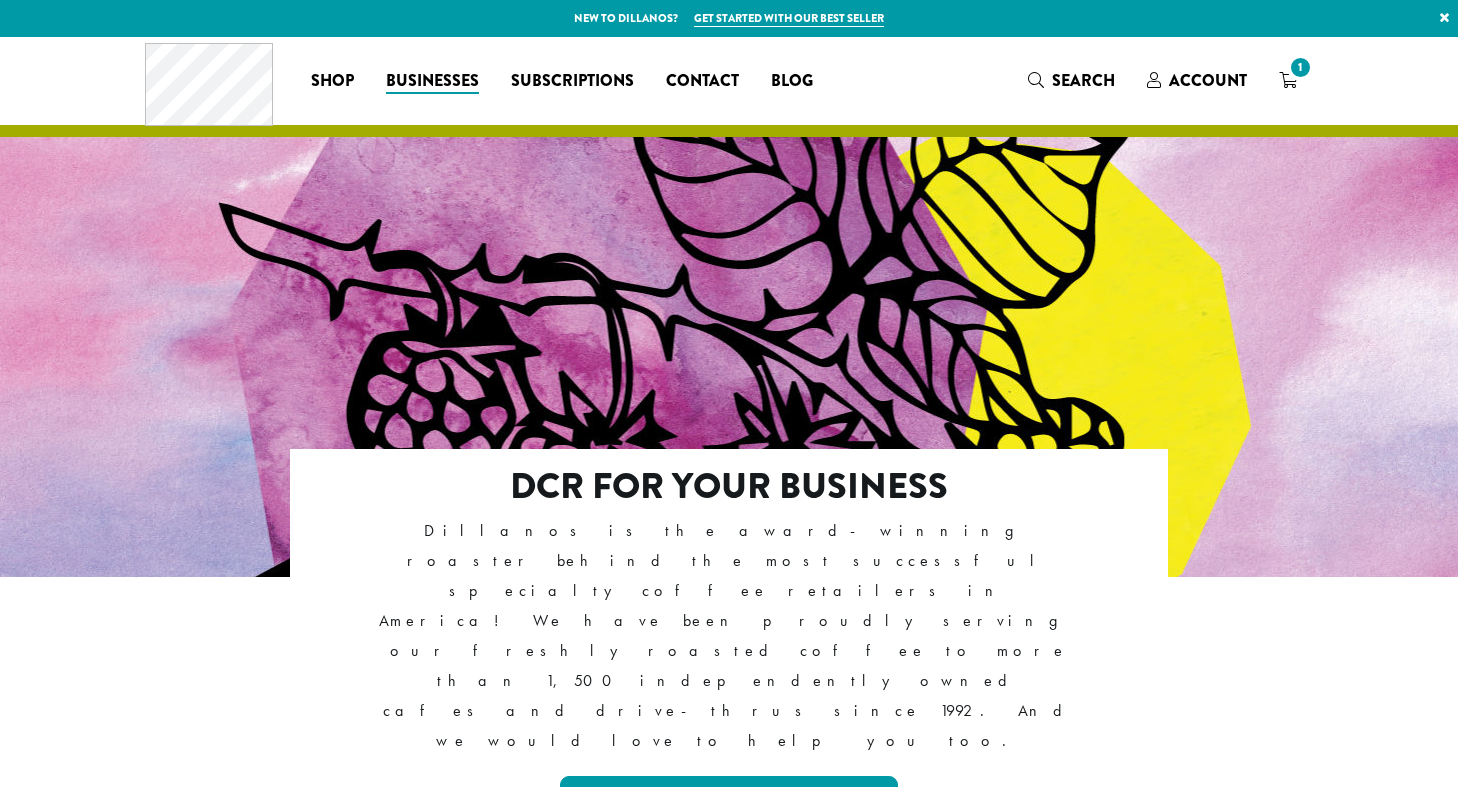 scroll, scrollTop: 0, scrollLeft: 0, axis: both 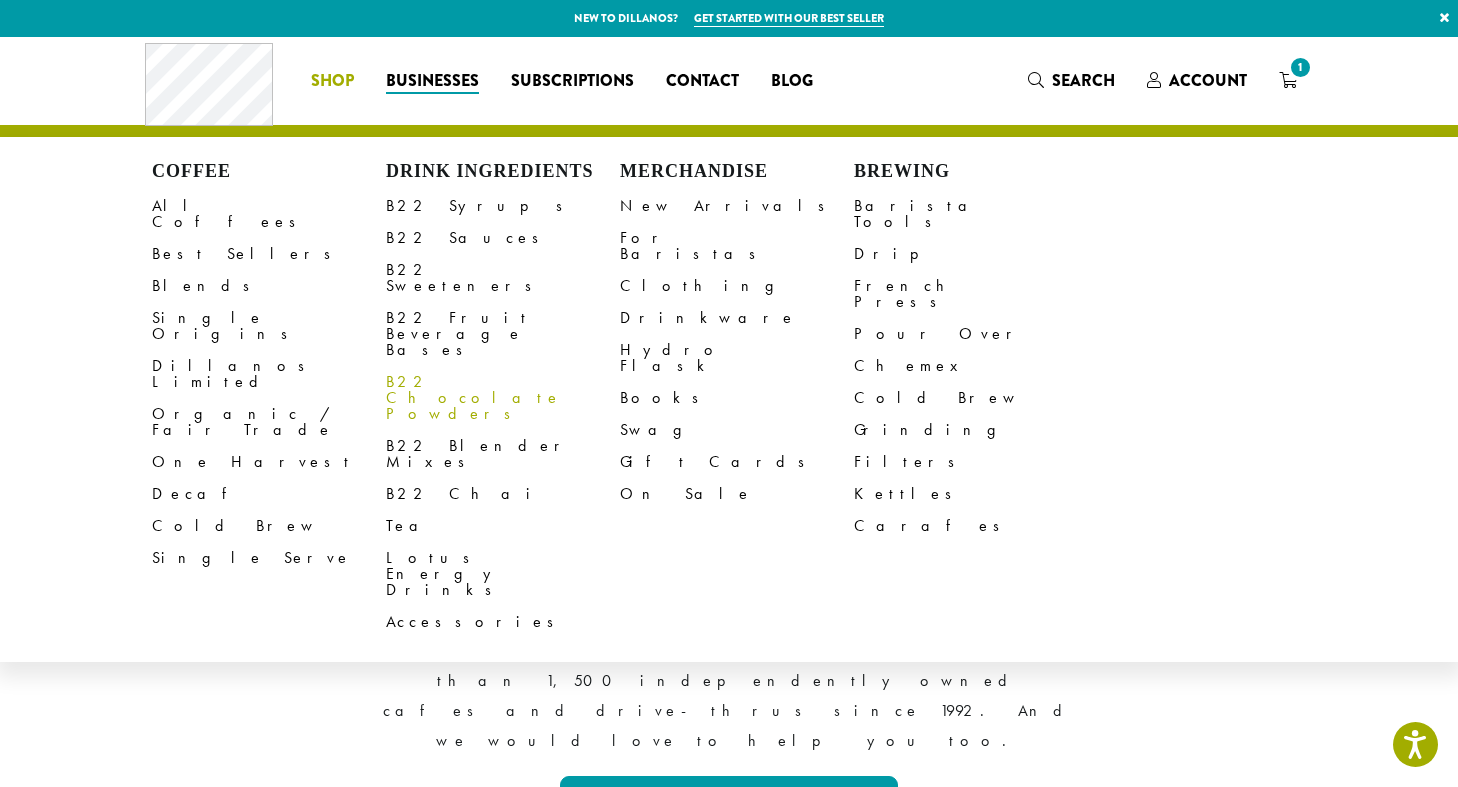 click on "B22 Chocolate Powders" at bounding box center [503, 398] 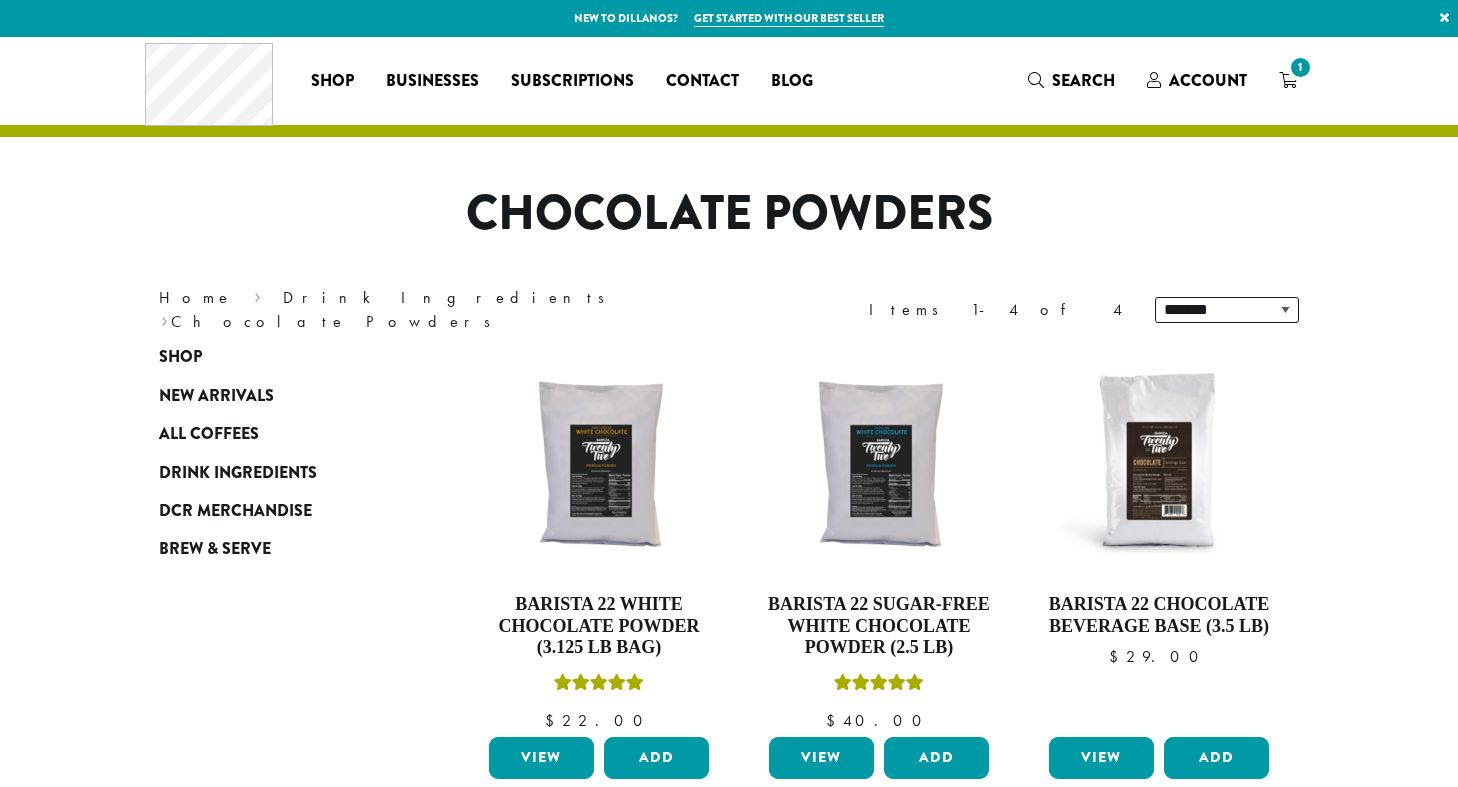 scroll, scrollTop: 0, scrollLeft: 0, axis: both 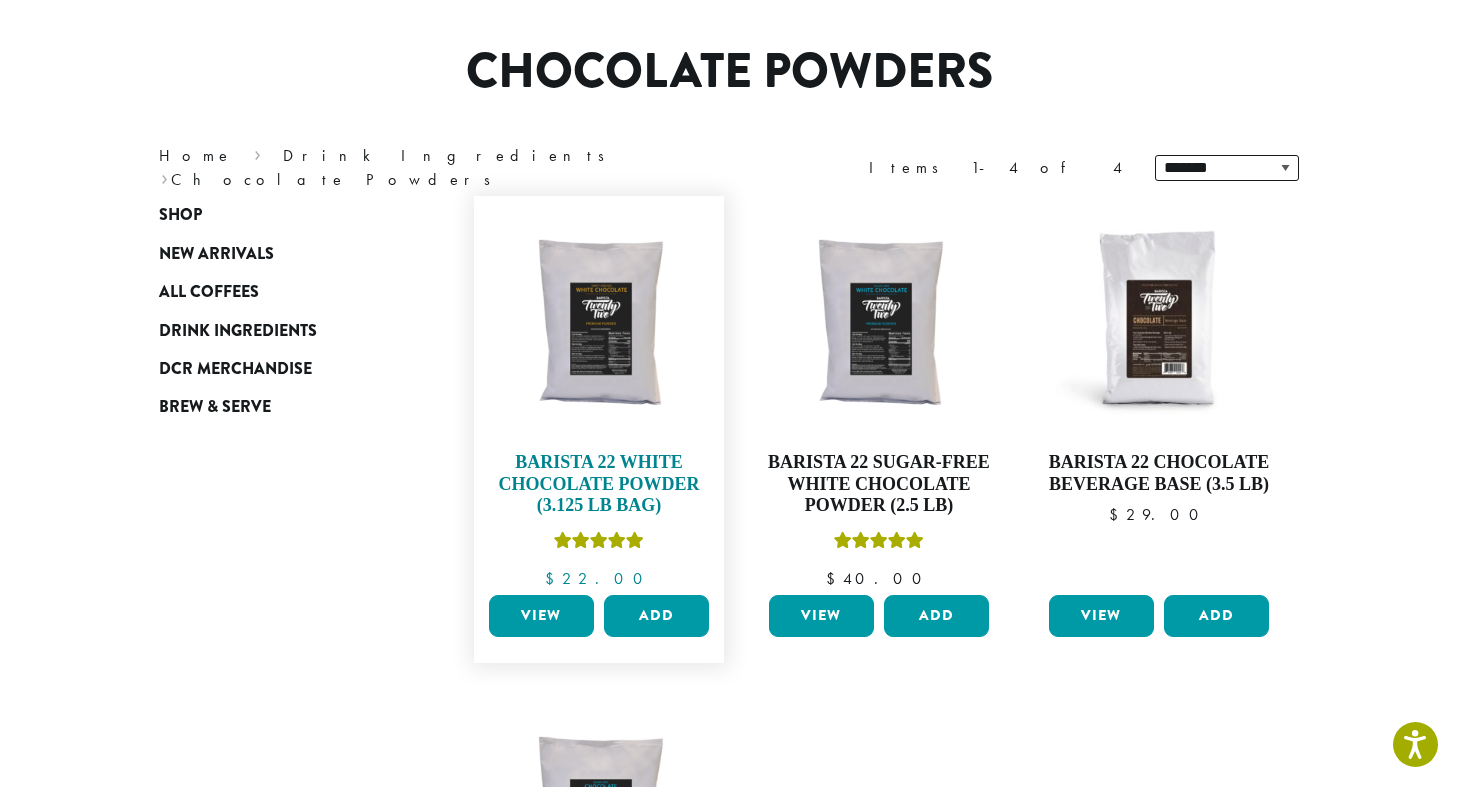 click at bounding box center (599, 321) 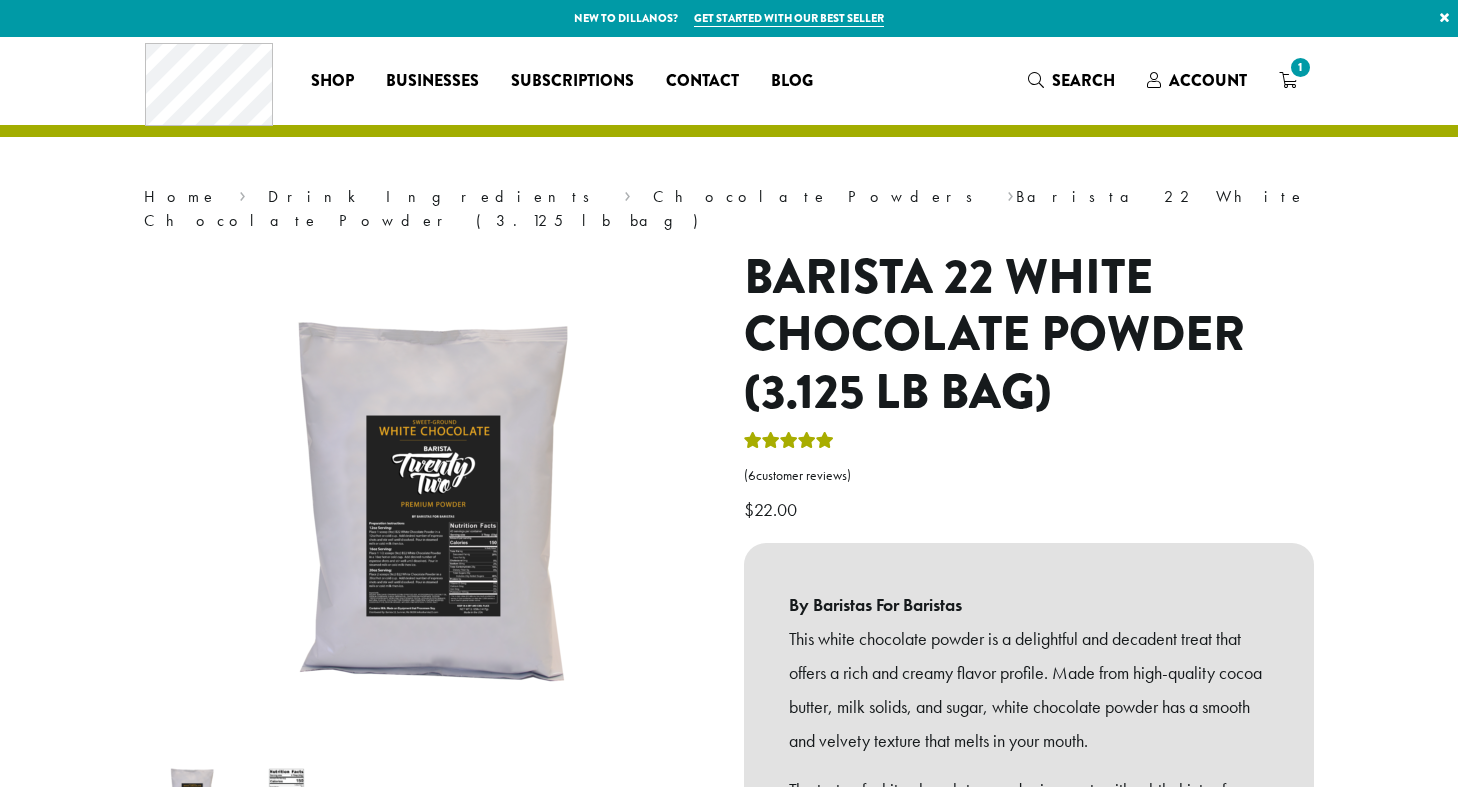 scroll, scrollTop: 0, scrollLeft: 0, axis: both 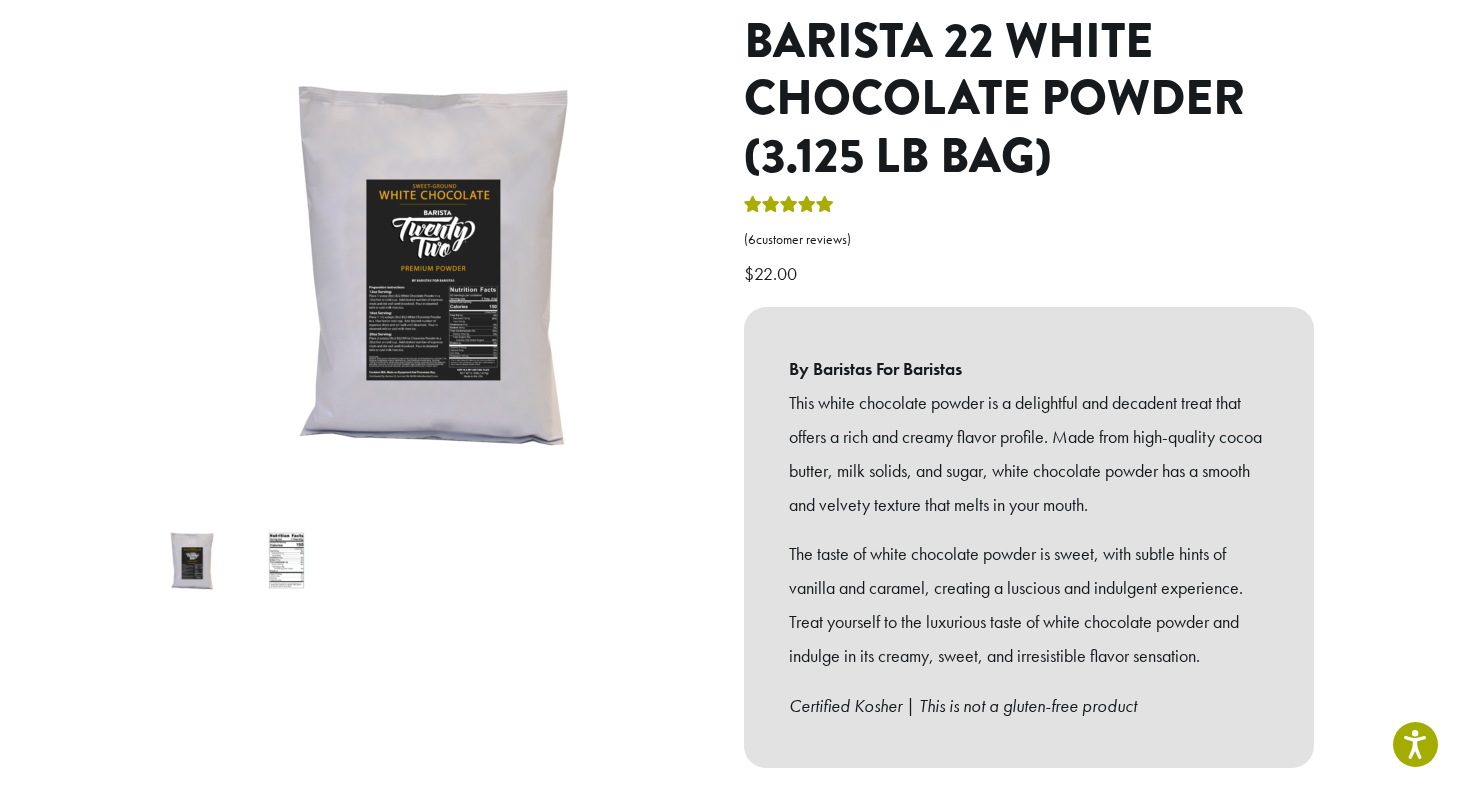 click at bounding box center [191, 560] 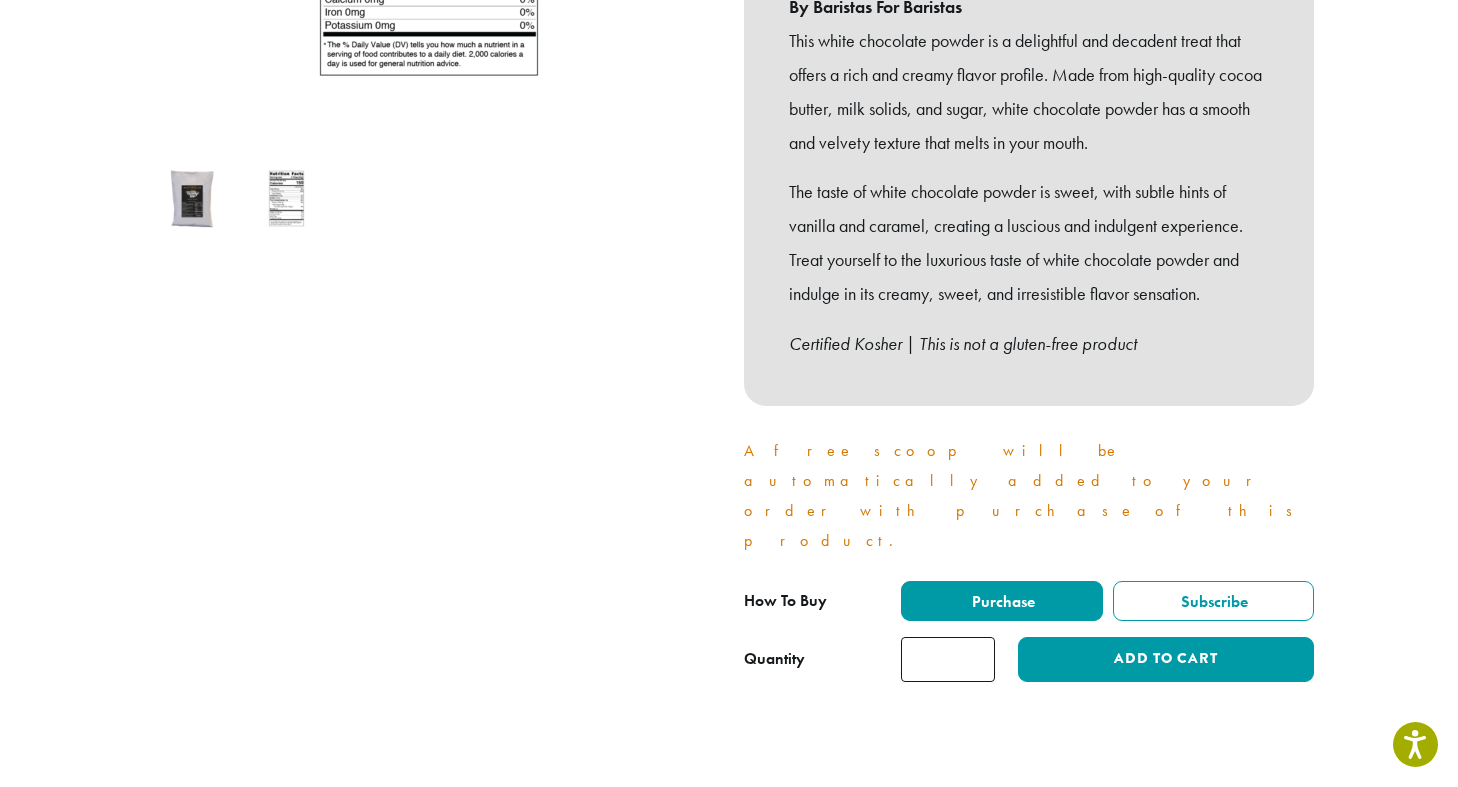 scroll, scrollTop: 655, scrollLeft: 0, axis: vertical 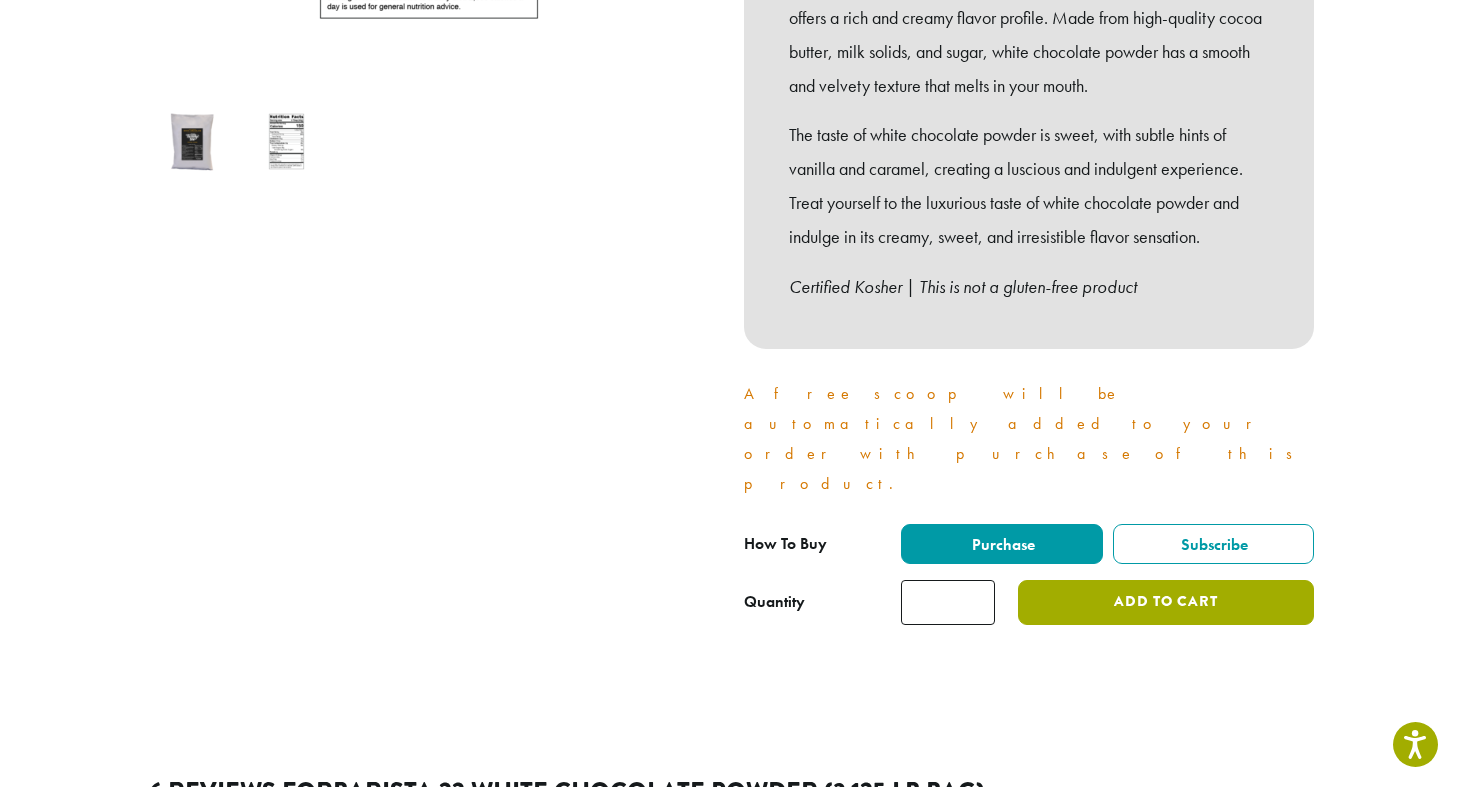 click on "Add to cart" at bounding box center [1166, 602] 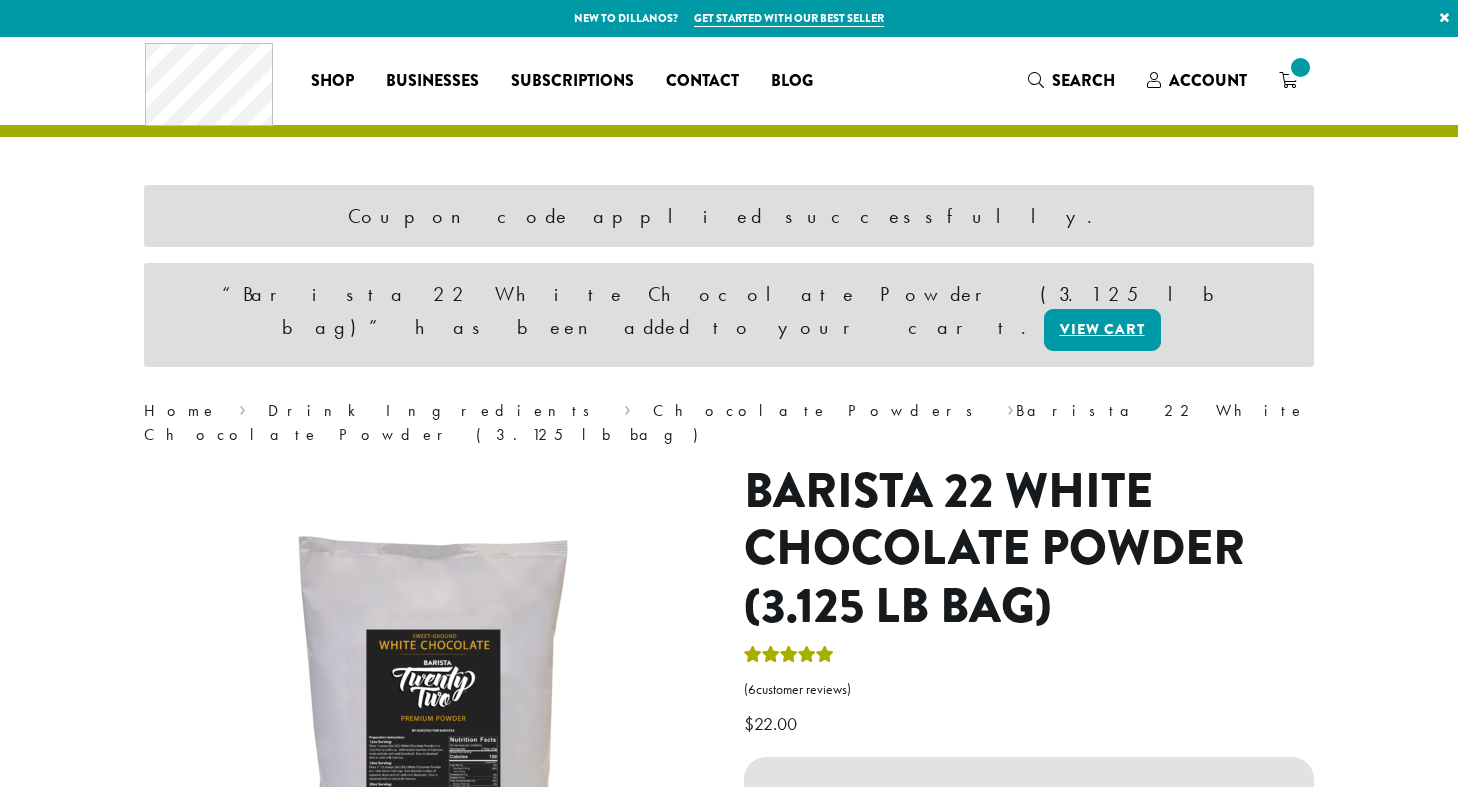 scroll, scrollTop: 0, scrollLeft: 0, axis: both 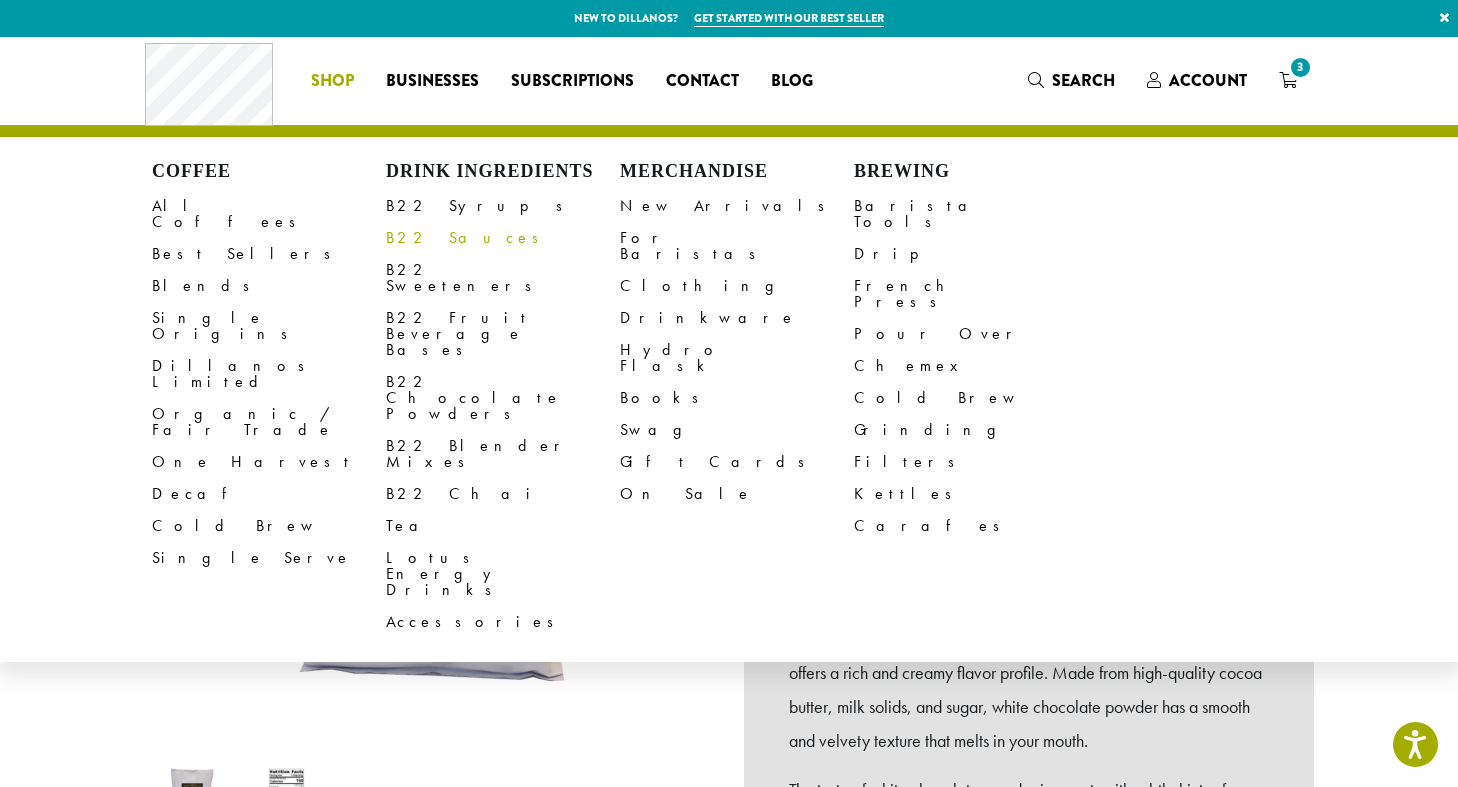 click on "B22 Sauces" at bounding box center [503, 238] 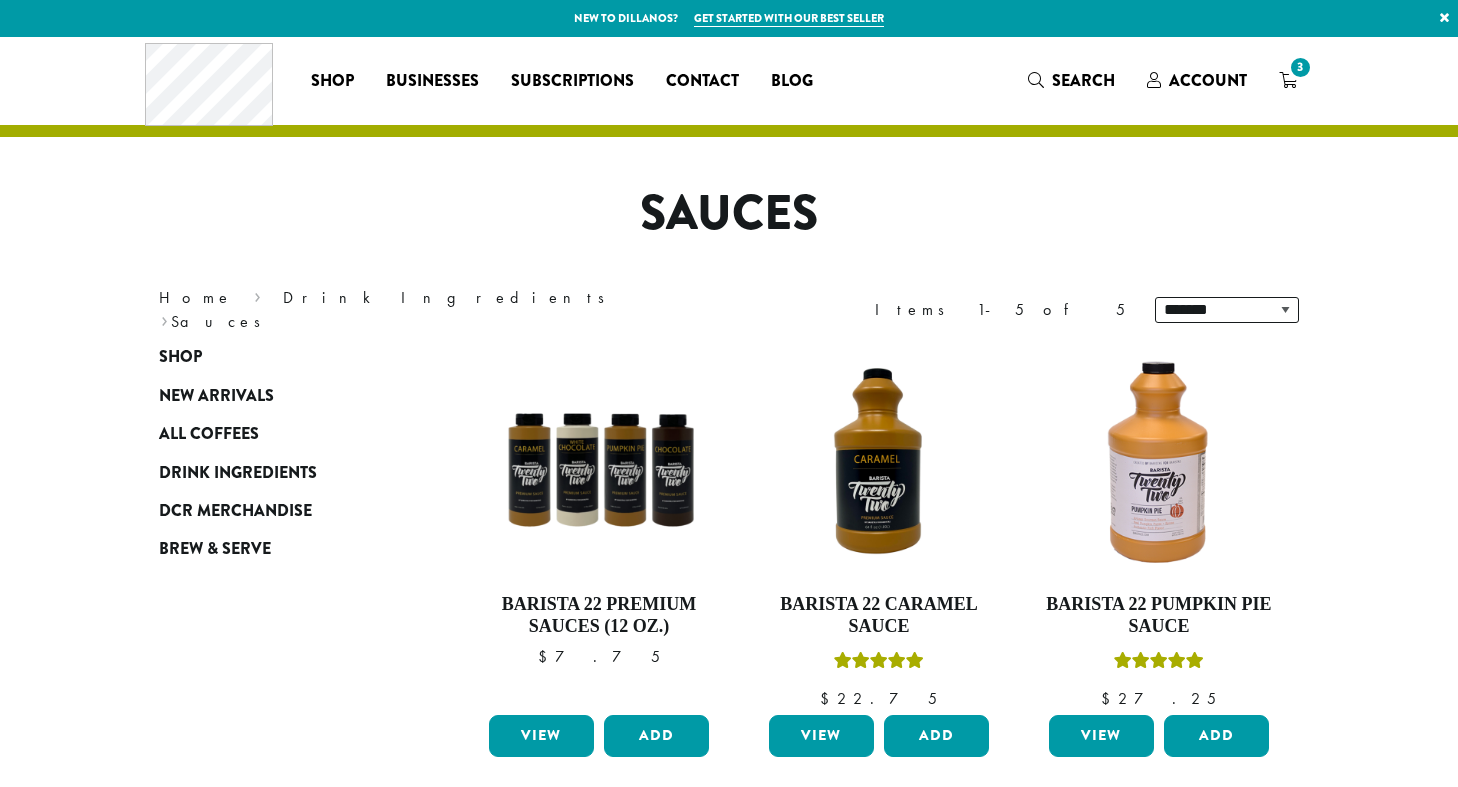 scroll, scrollTop: 0, scrollLeft: 0, axis: both 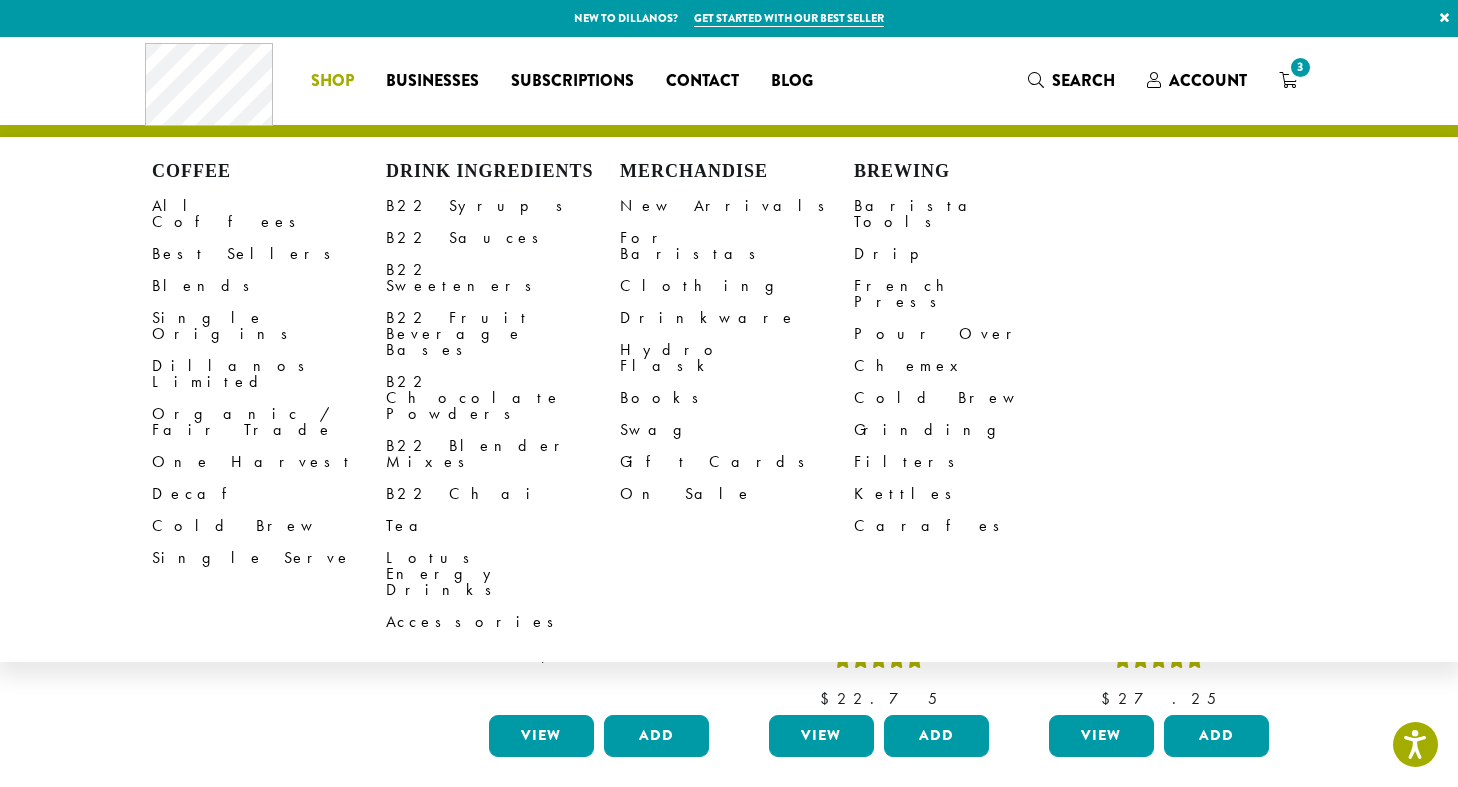 click on "Shop" at bounding box center (332, 81) 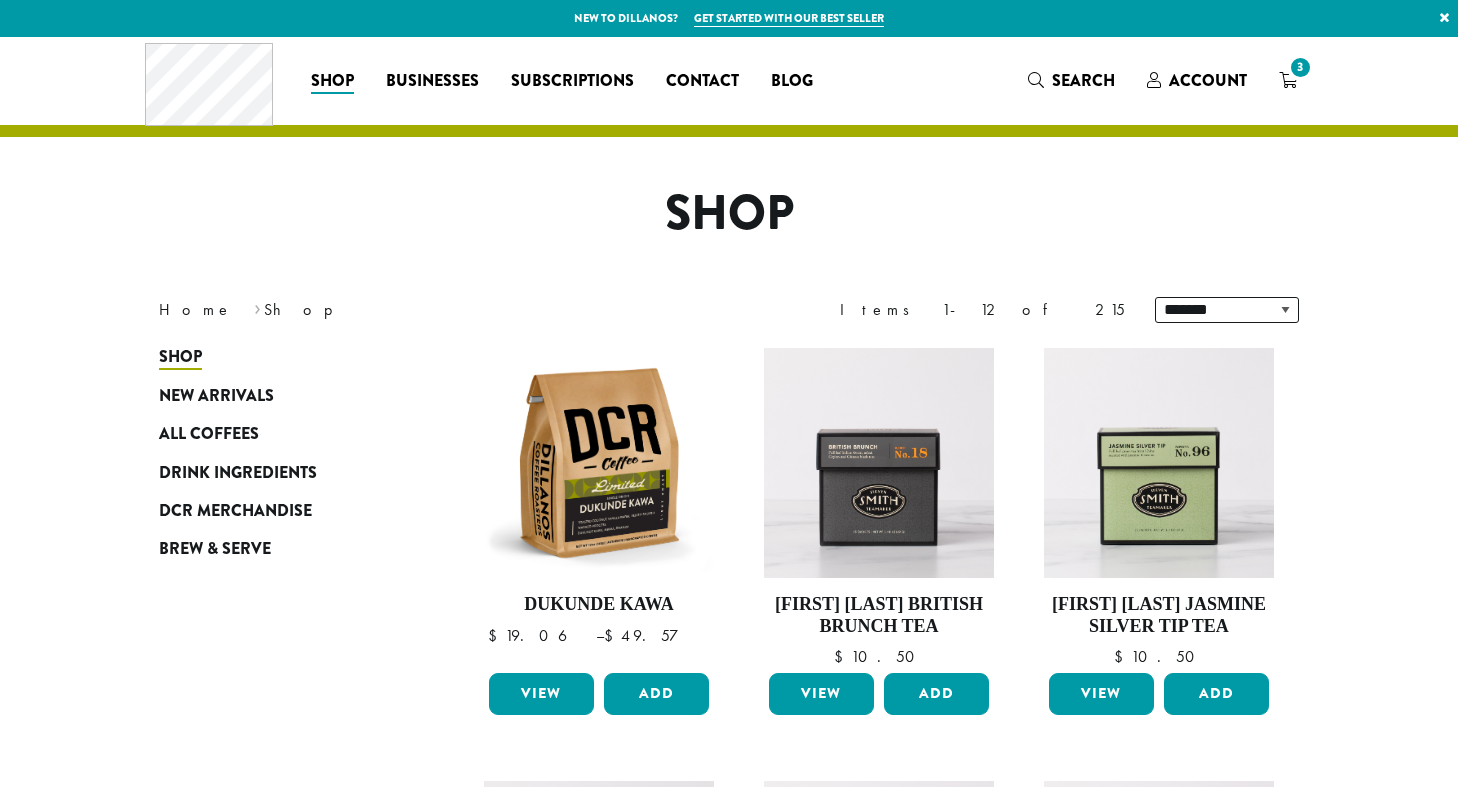 scroll, scrollTop: 0, scrollLeft: 0, axis: both 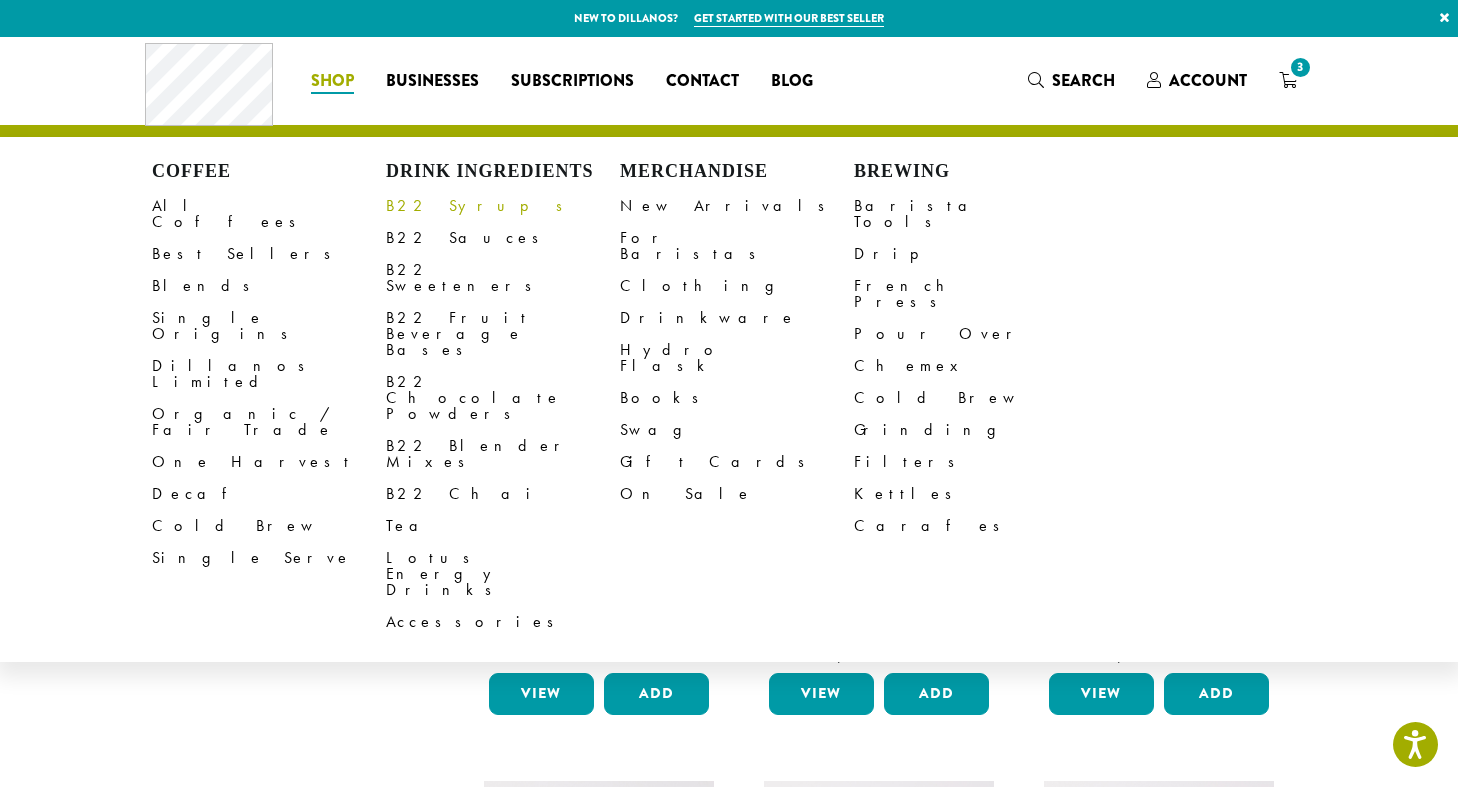click on "B22 Syrups" at bounding box center (503, 206) 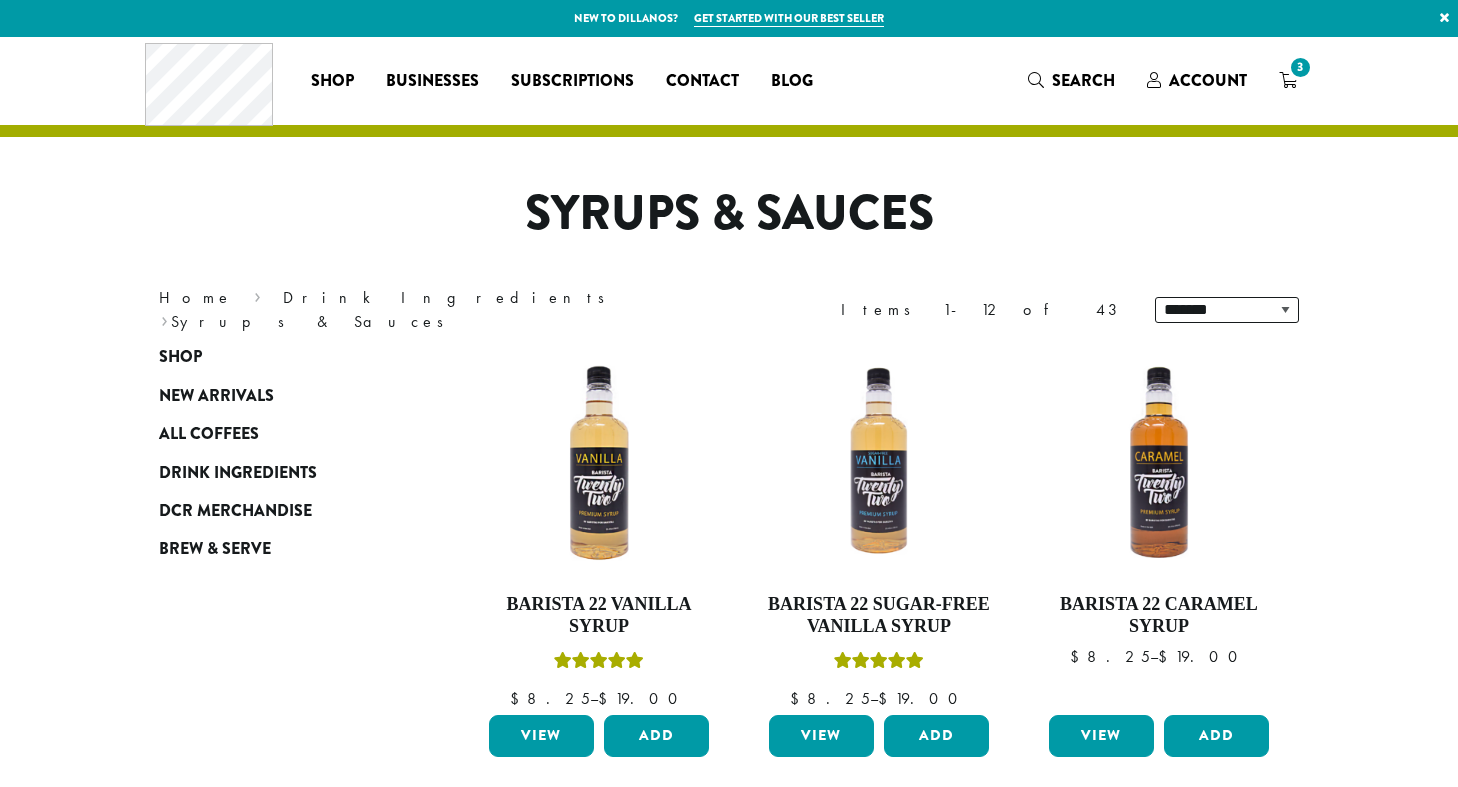 scroll, scrollTop: 0, scrollLeft: 0, axis: both 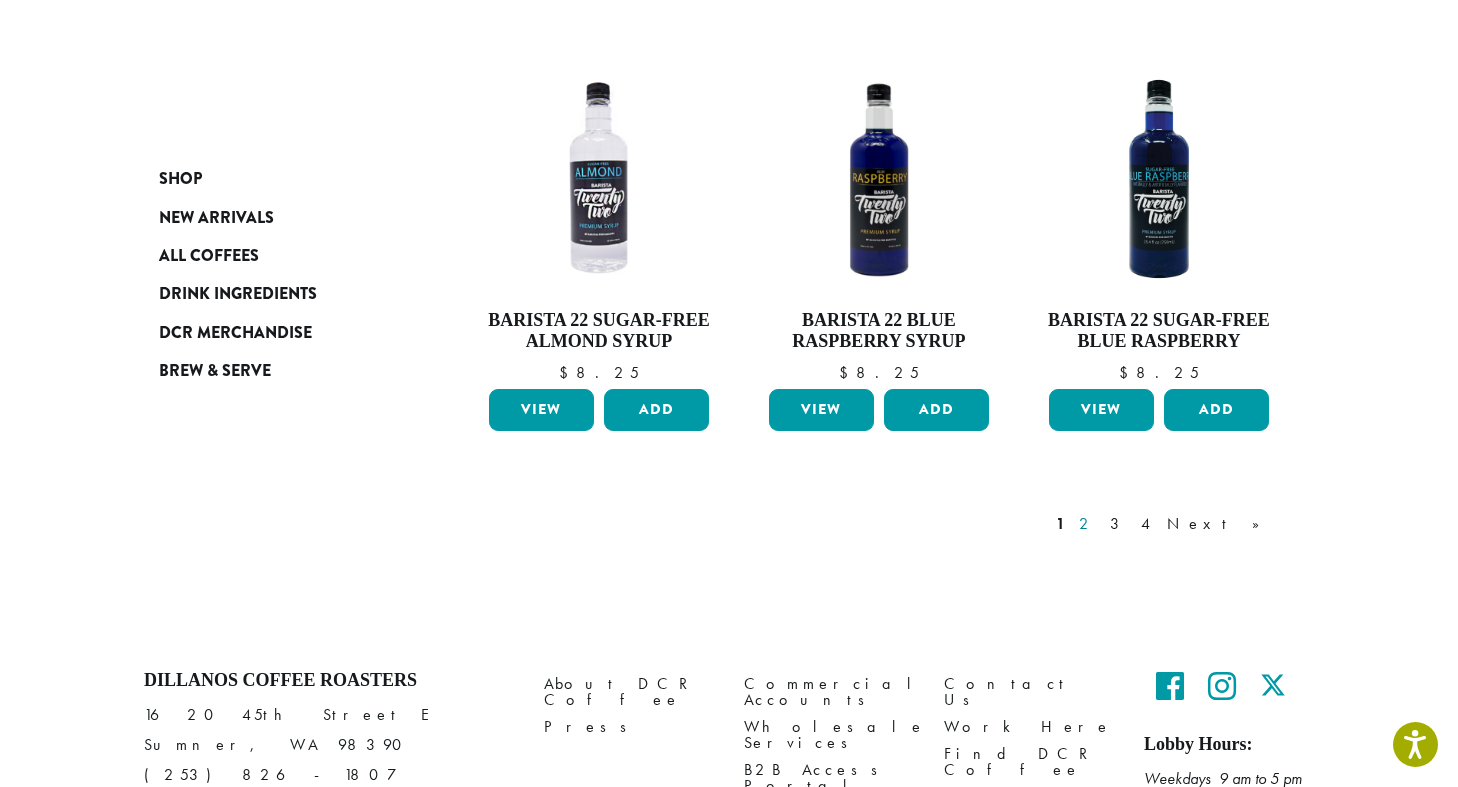 click on "2" at bounding box center [1087, 524] 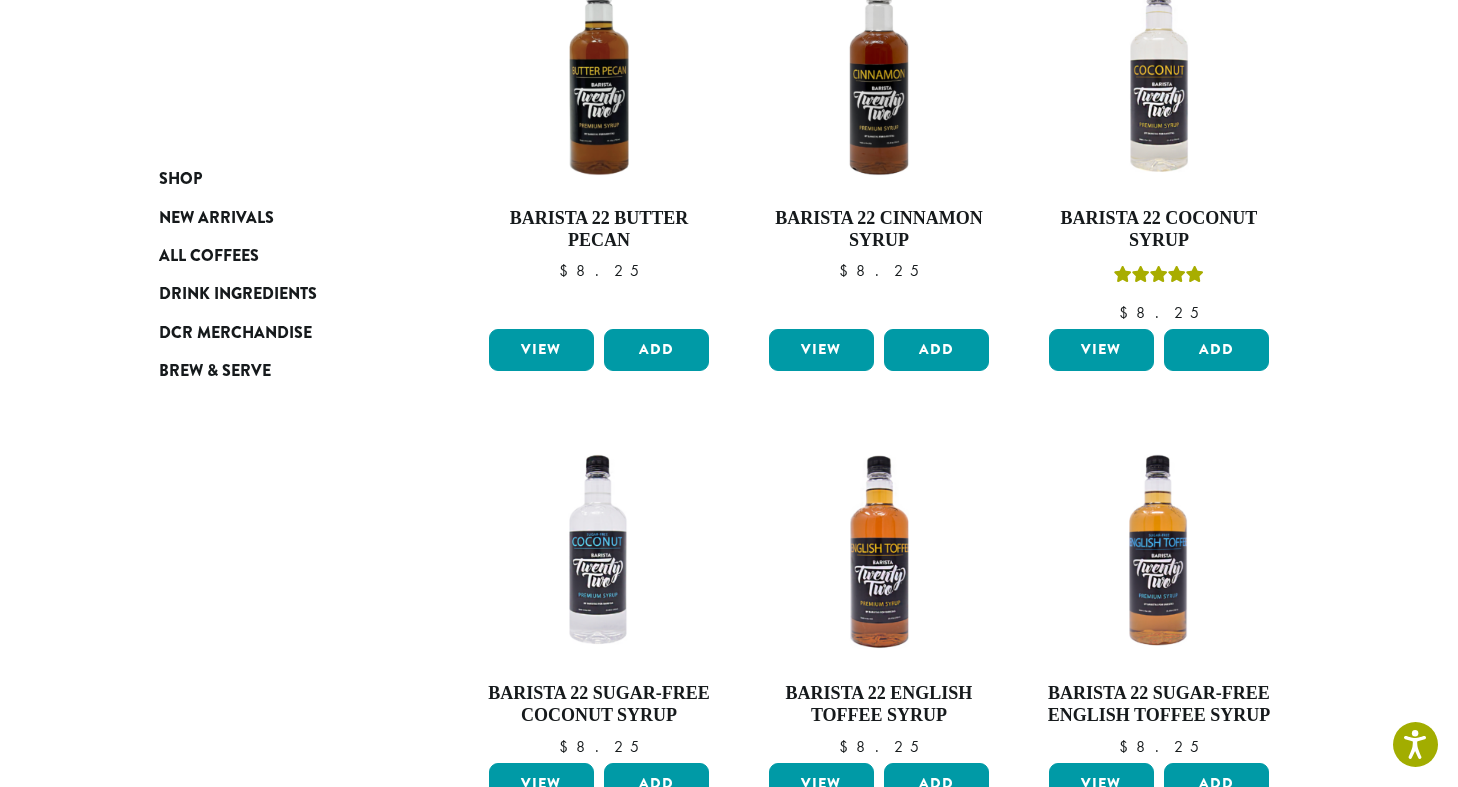 scroll, scrollTop: 401, scrollLeft: 0, axis: vertical 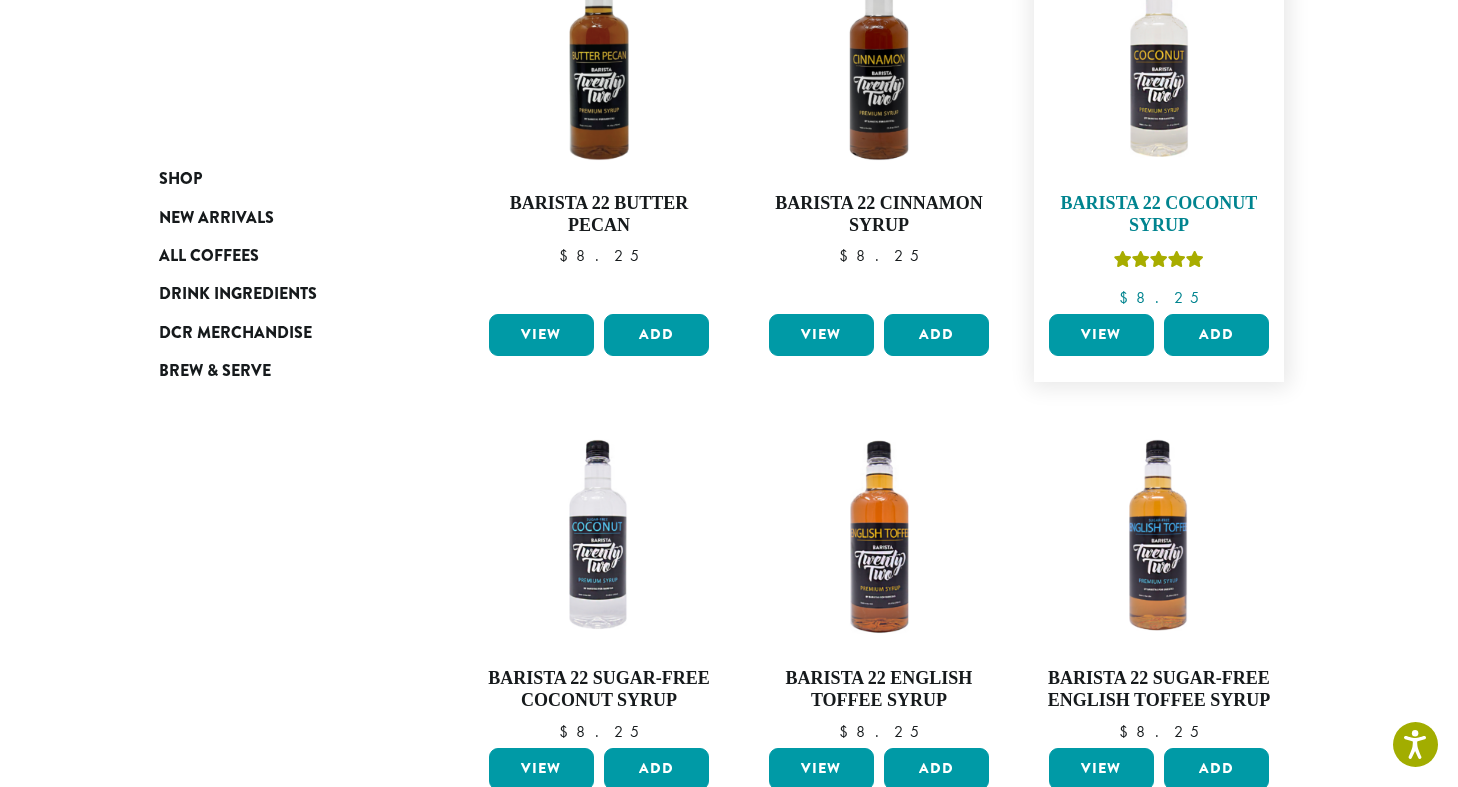 click at bounding box center (1159, 62) 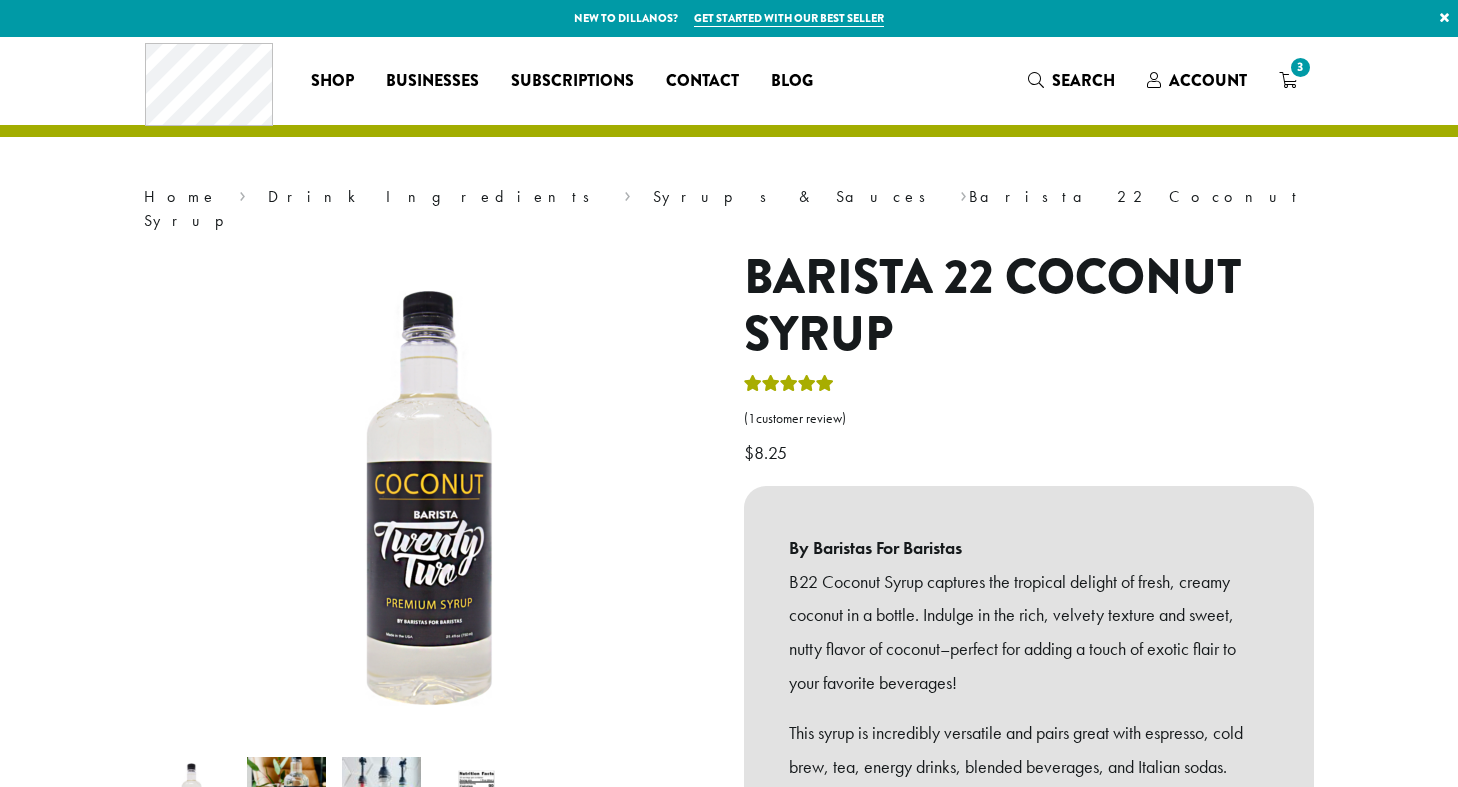 scroll, scrollTop: 0, scrollLeft: 0, axis: both 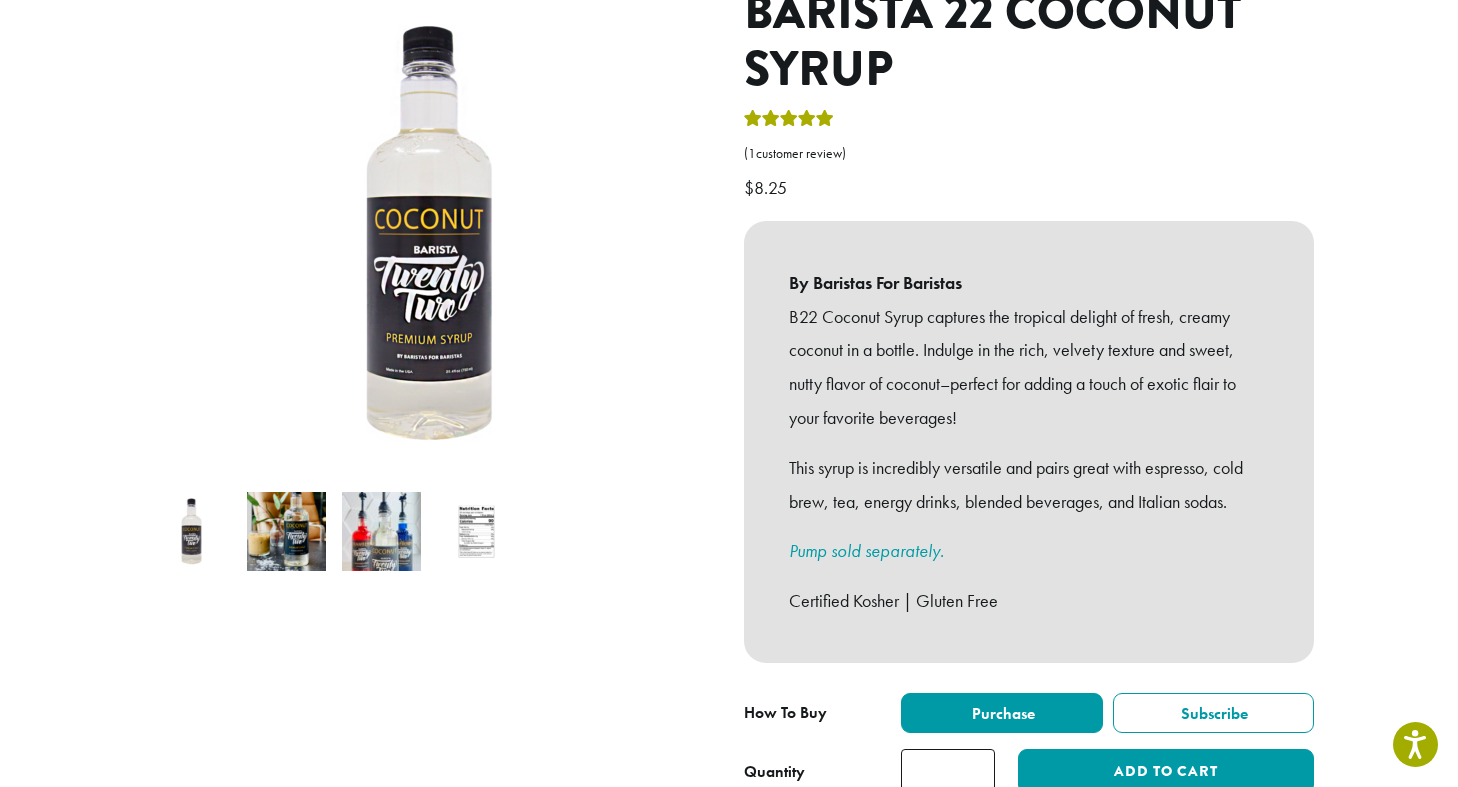 click at bounding box center (191, 531) 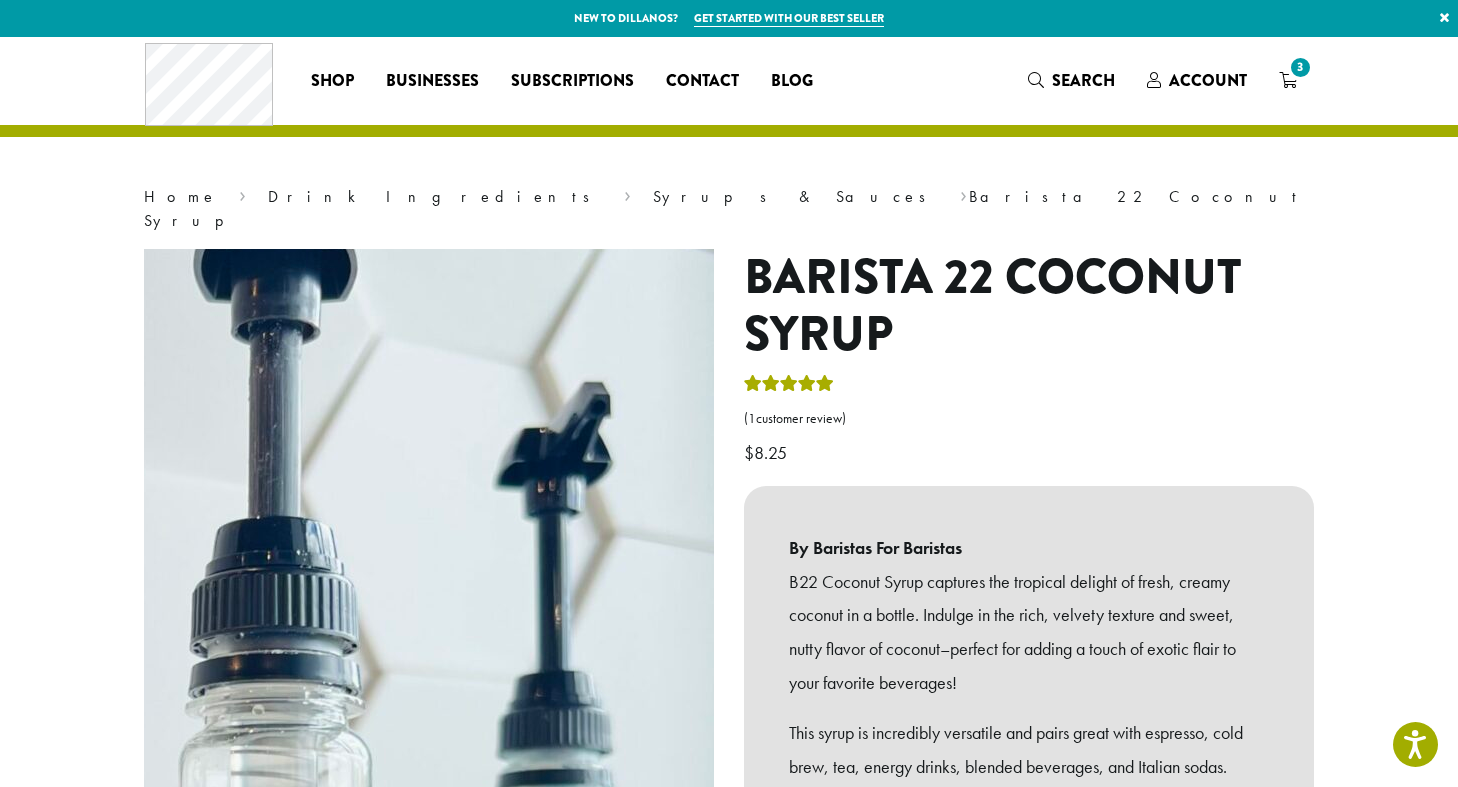 scroll, scrollTop: 0, scrollLeft: 0, axis: both 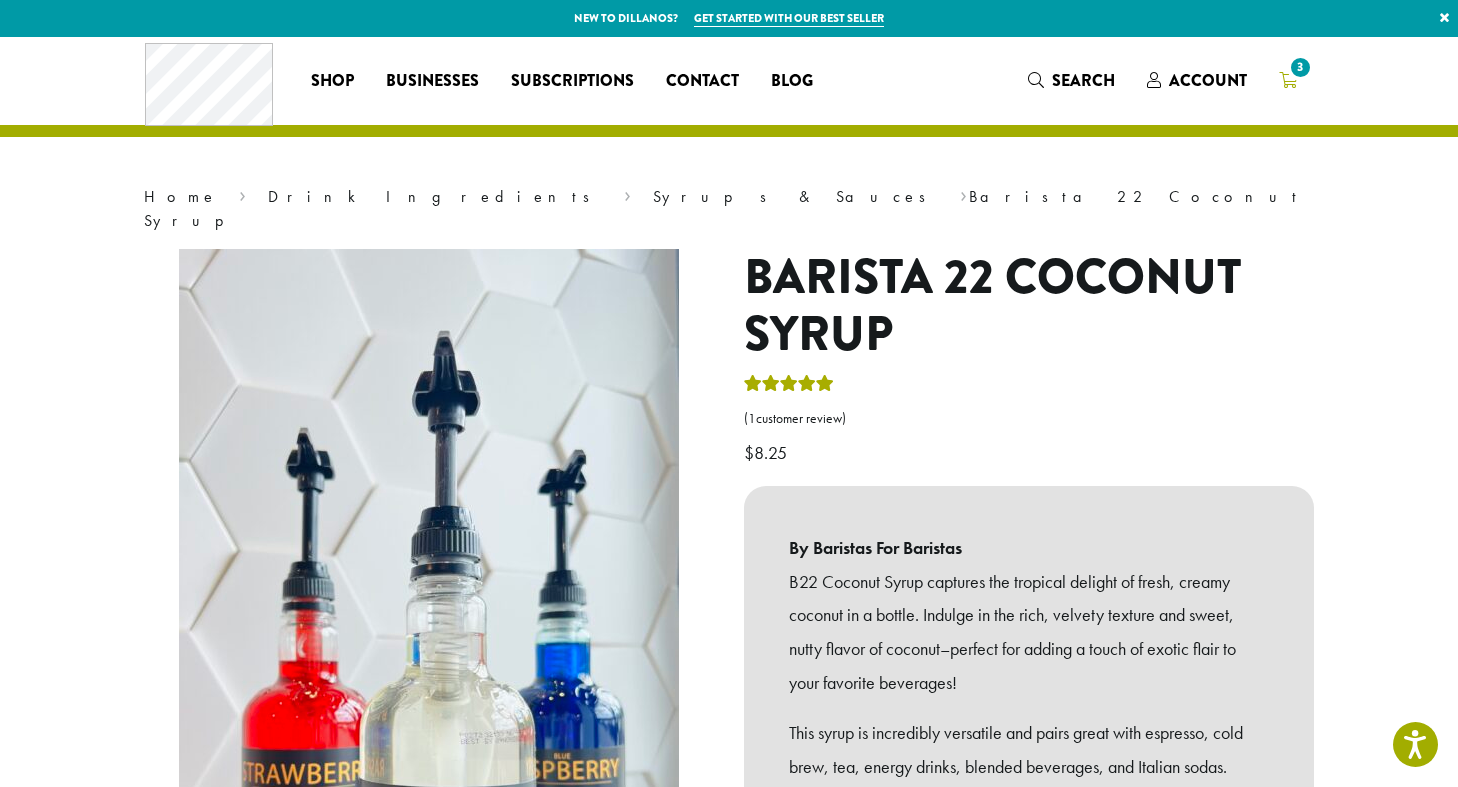 click on "3" at bounding box center [1288, 80] 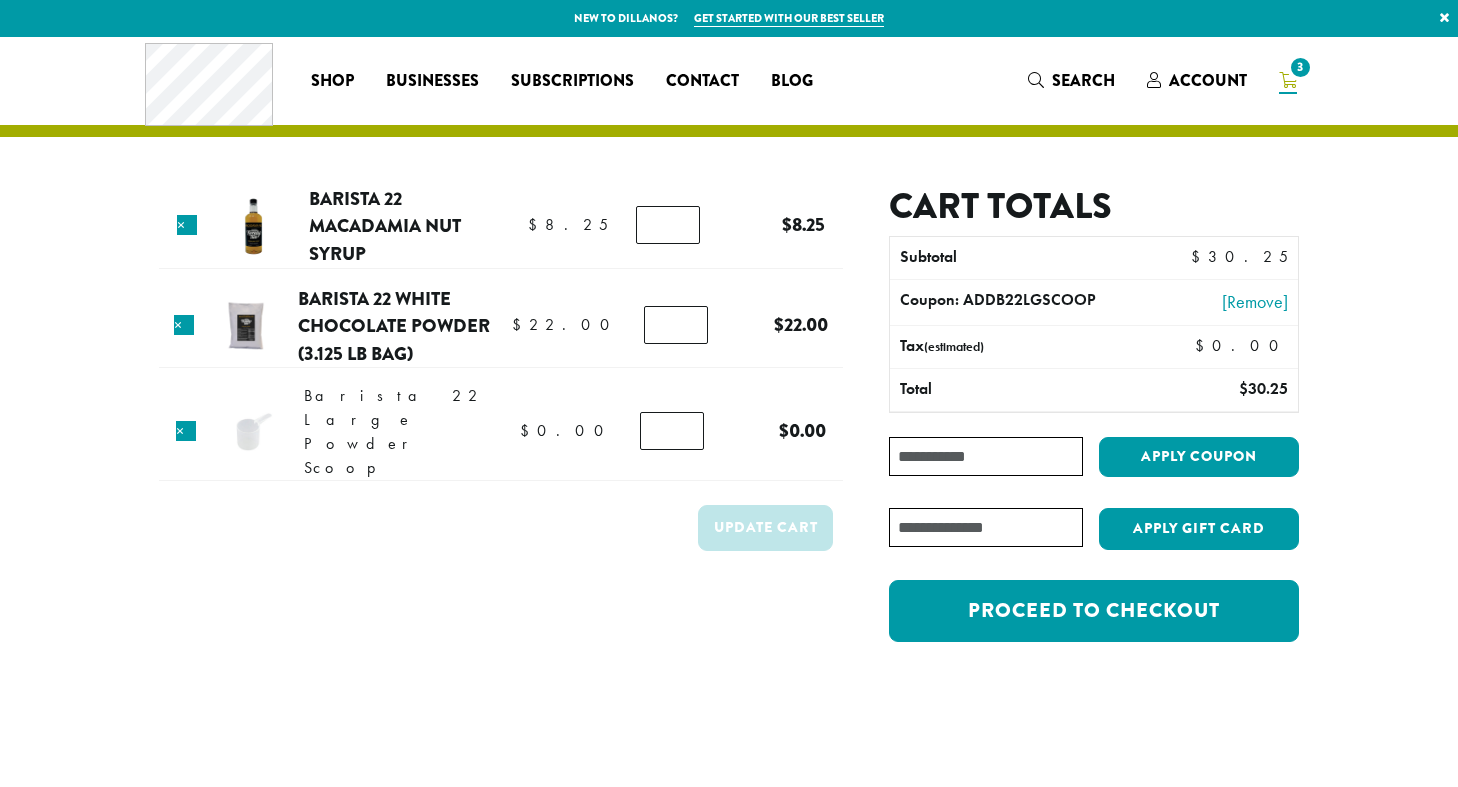 scroll, scrollTop: 0, scrollLeft: 0, axis: both 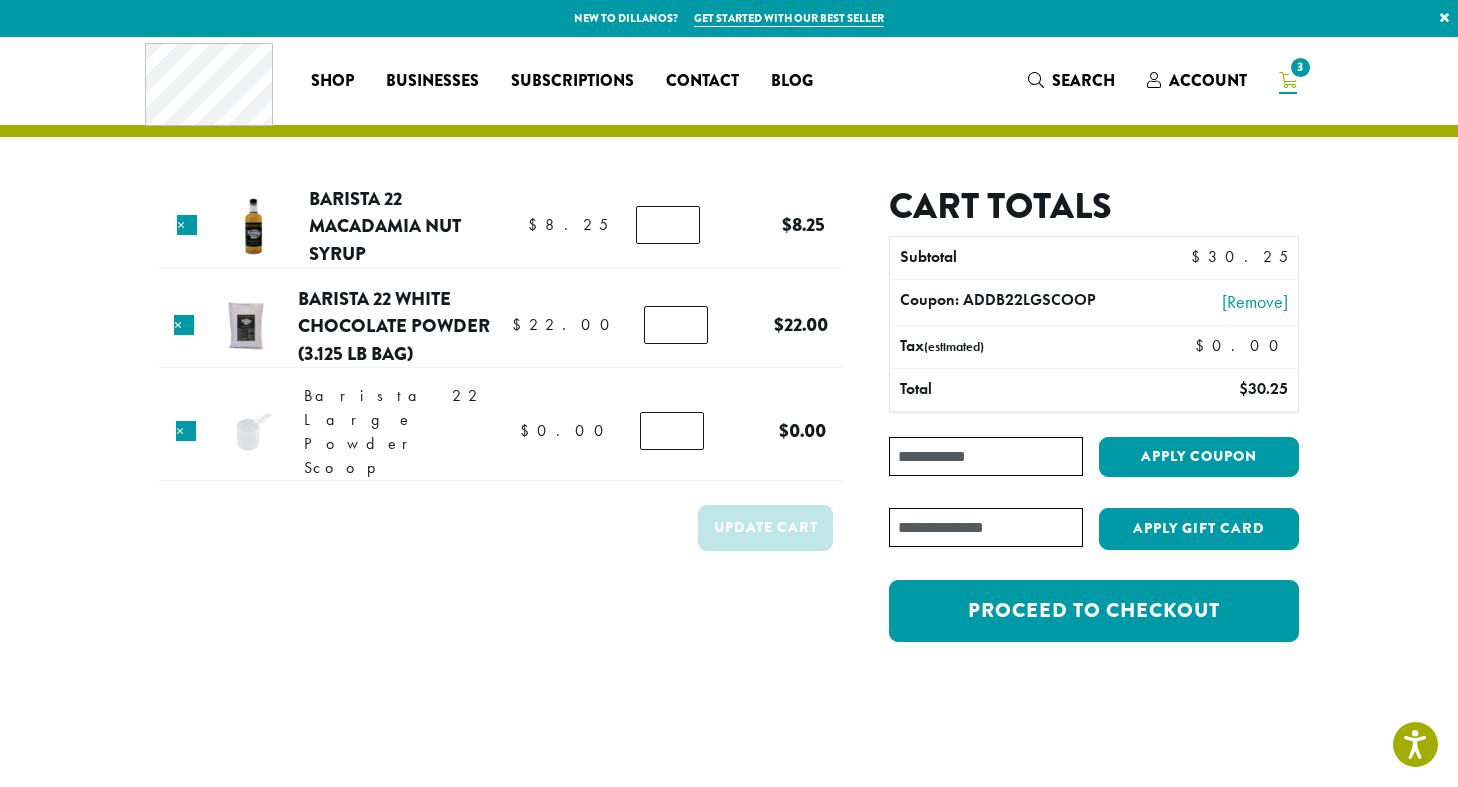 click on "Coupon:" at bounding box center [986, 456] 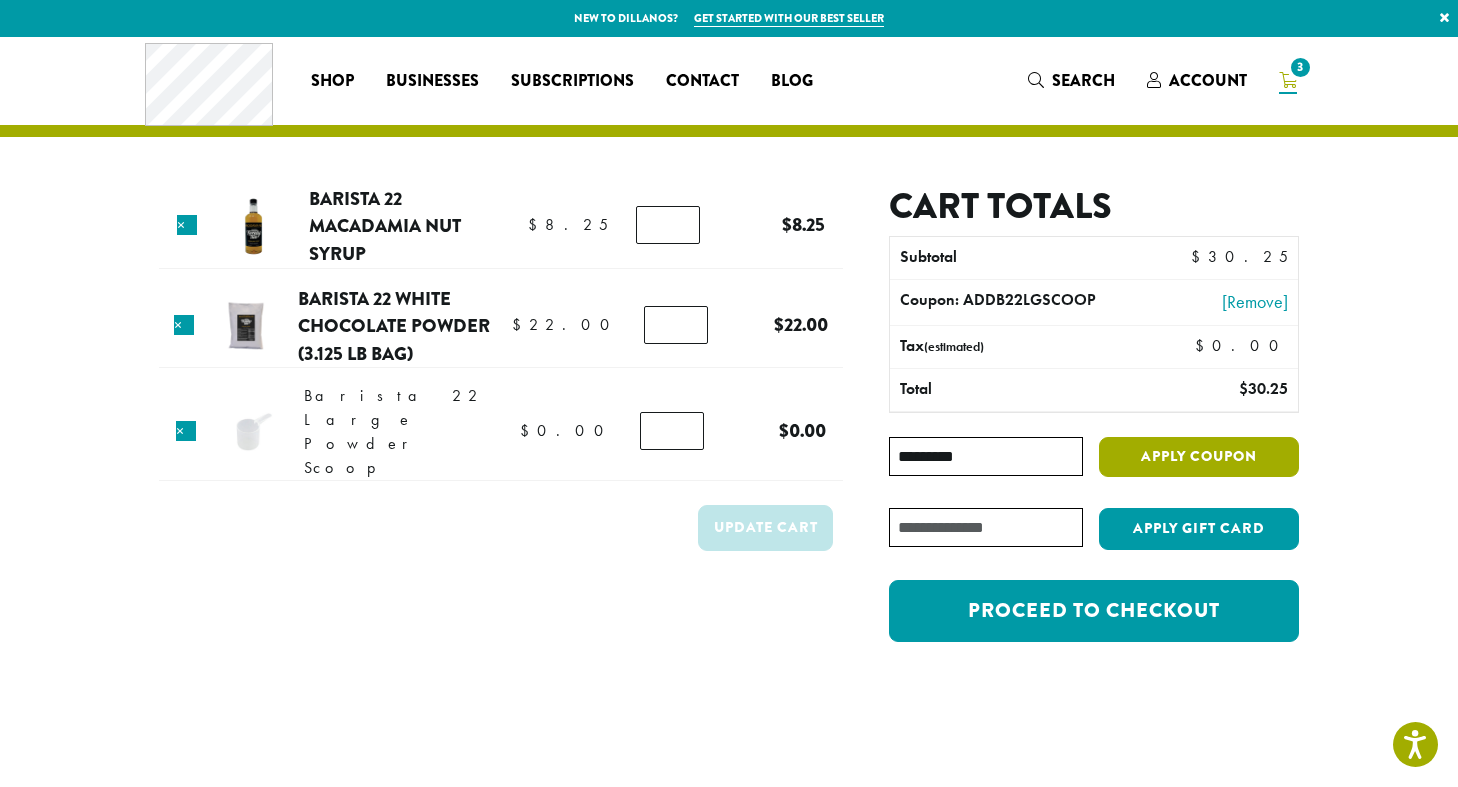 type on "*********" 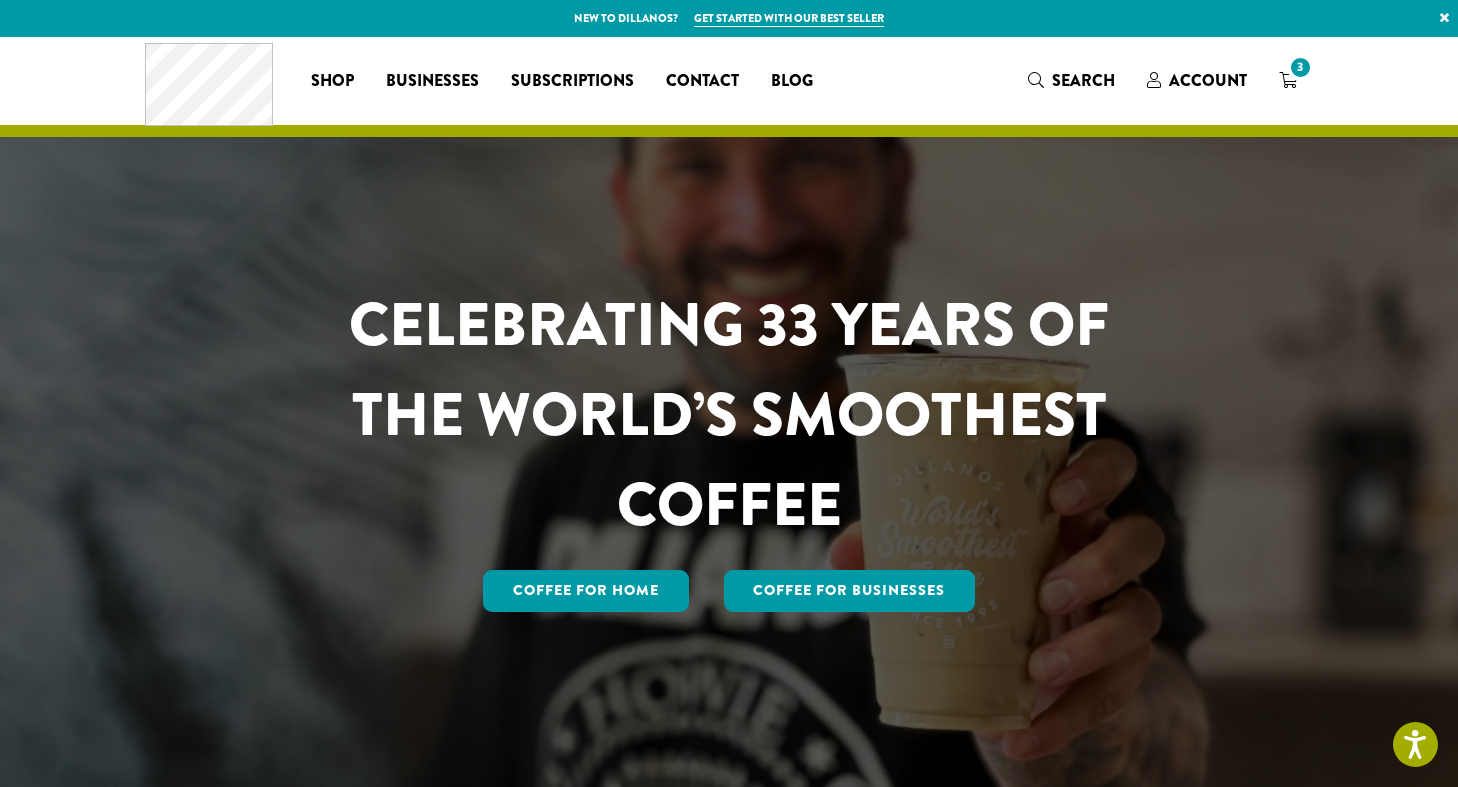 scroll, scrollTop: 0, scrollLeft: 0, axis: both 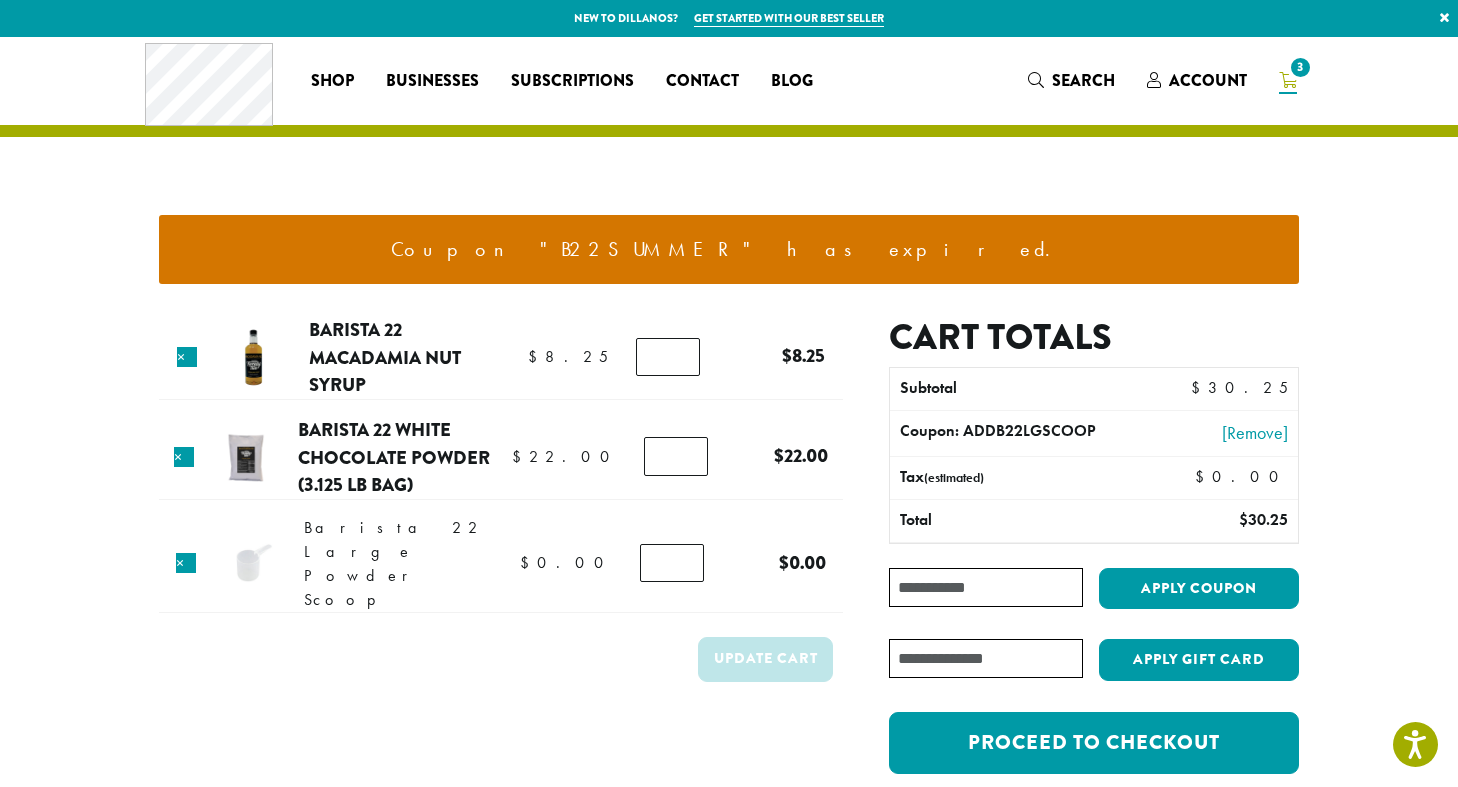 click on "Coupon:" at bounding box center [986, 587] 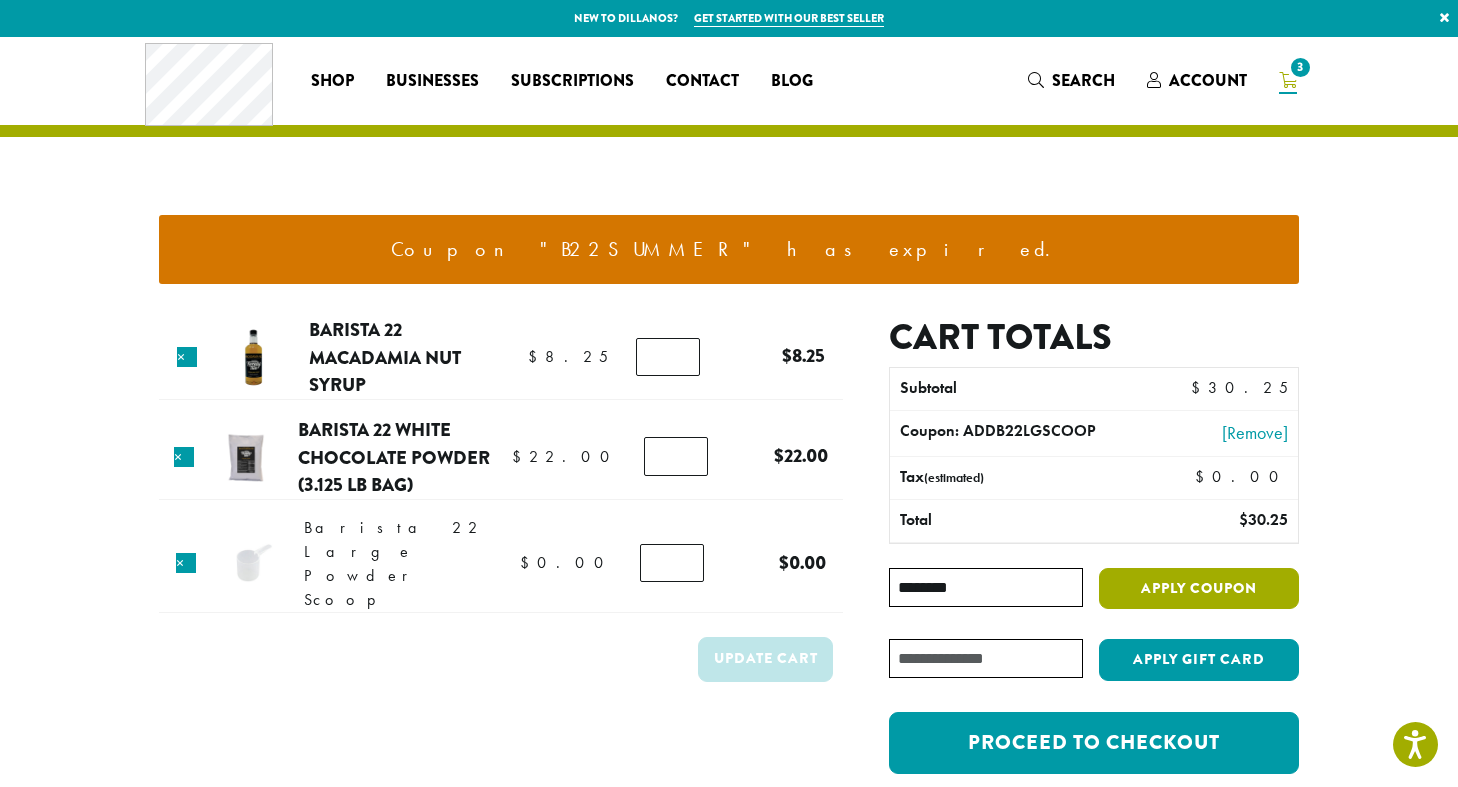 type on "********" 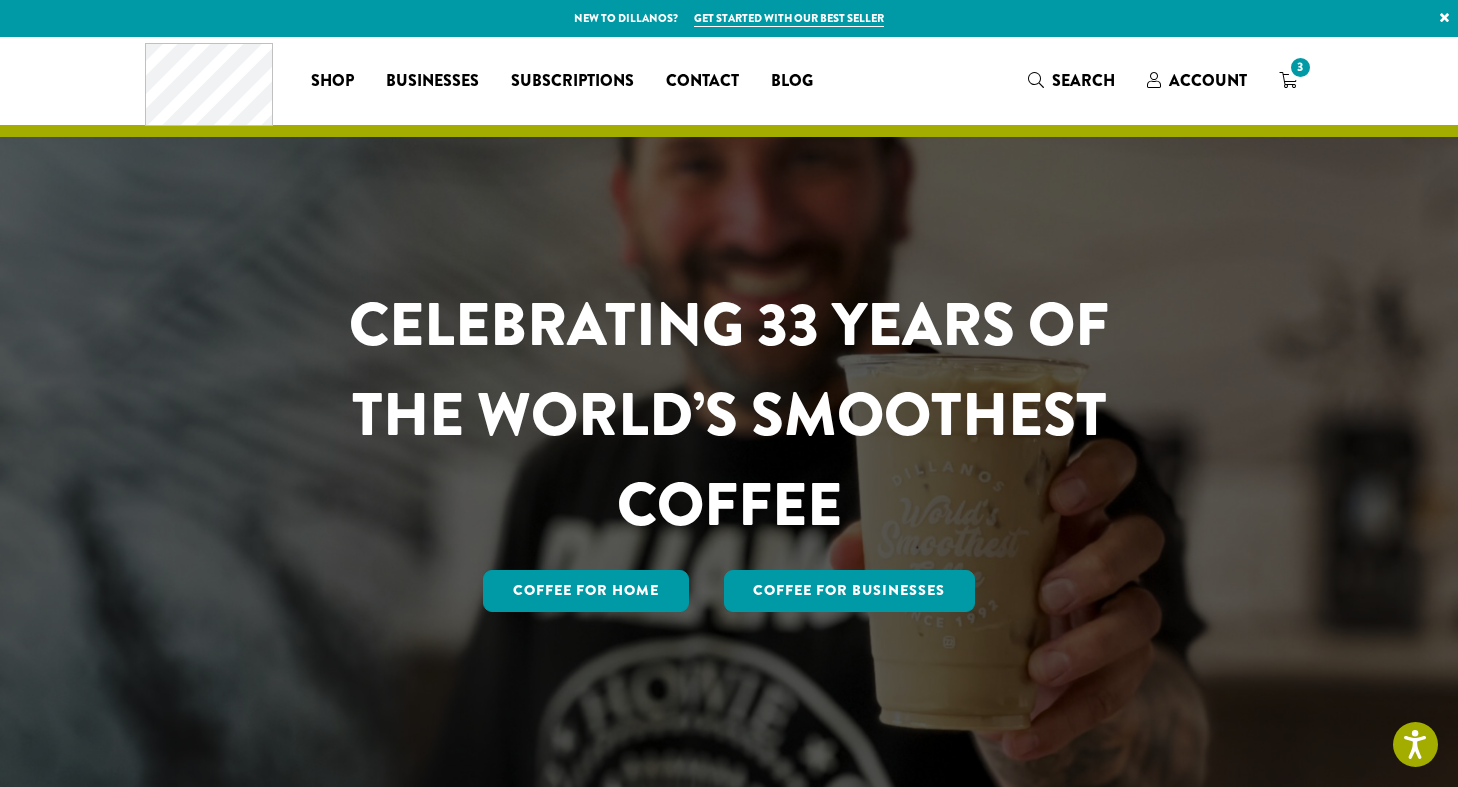 scroll, scrollTop: 0, scrollLeft: 0, axis: both 